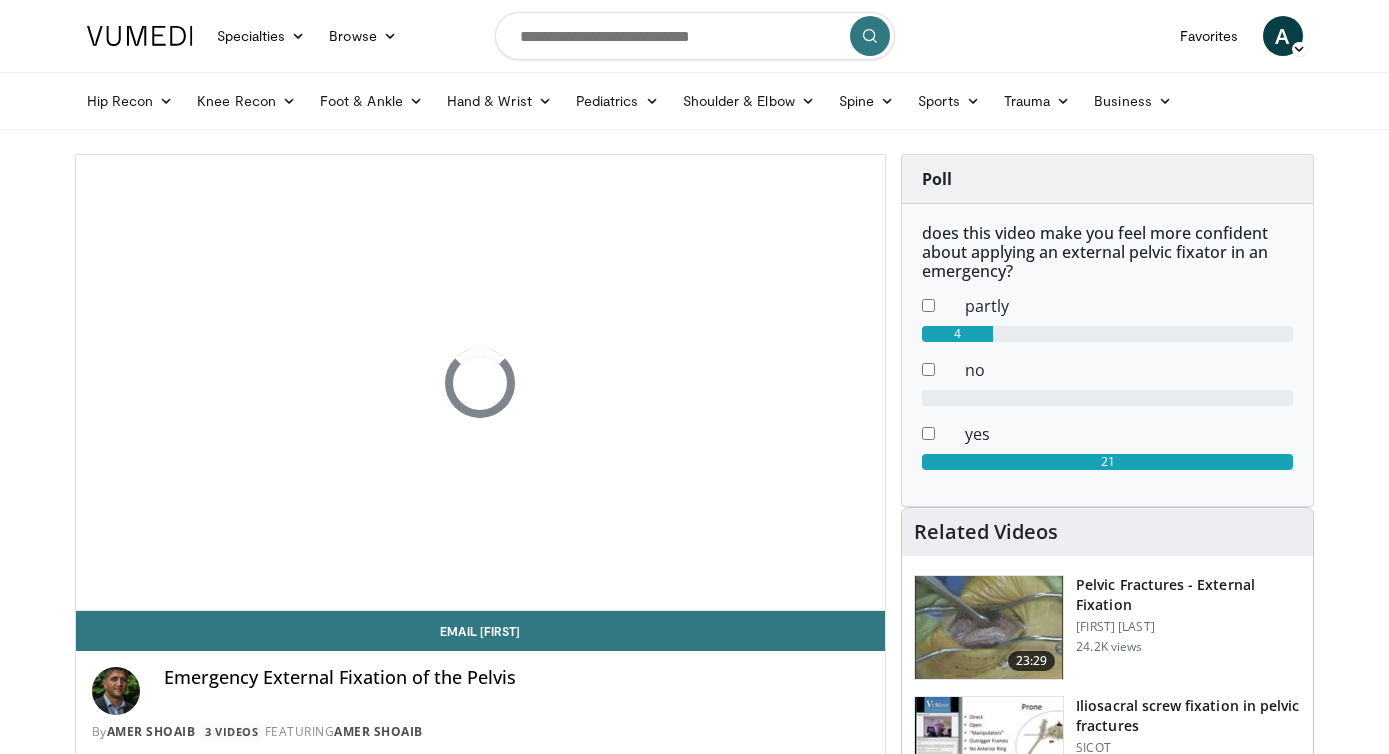 scroll, scrollTop: 0, scrollLeft: 0, axis: both 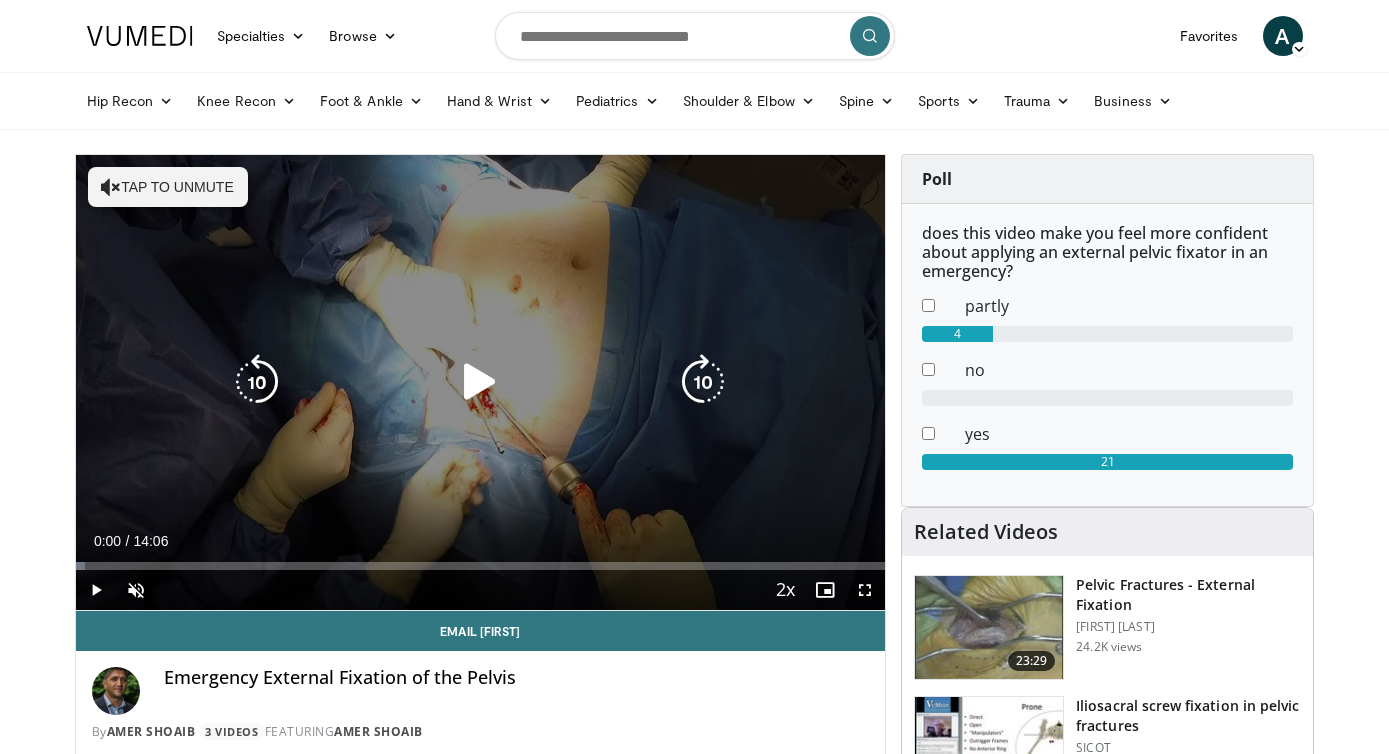 click at bounding box center (480, 382) 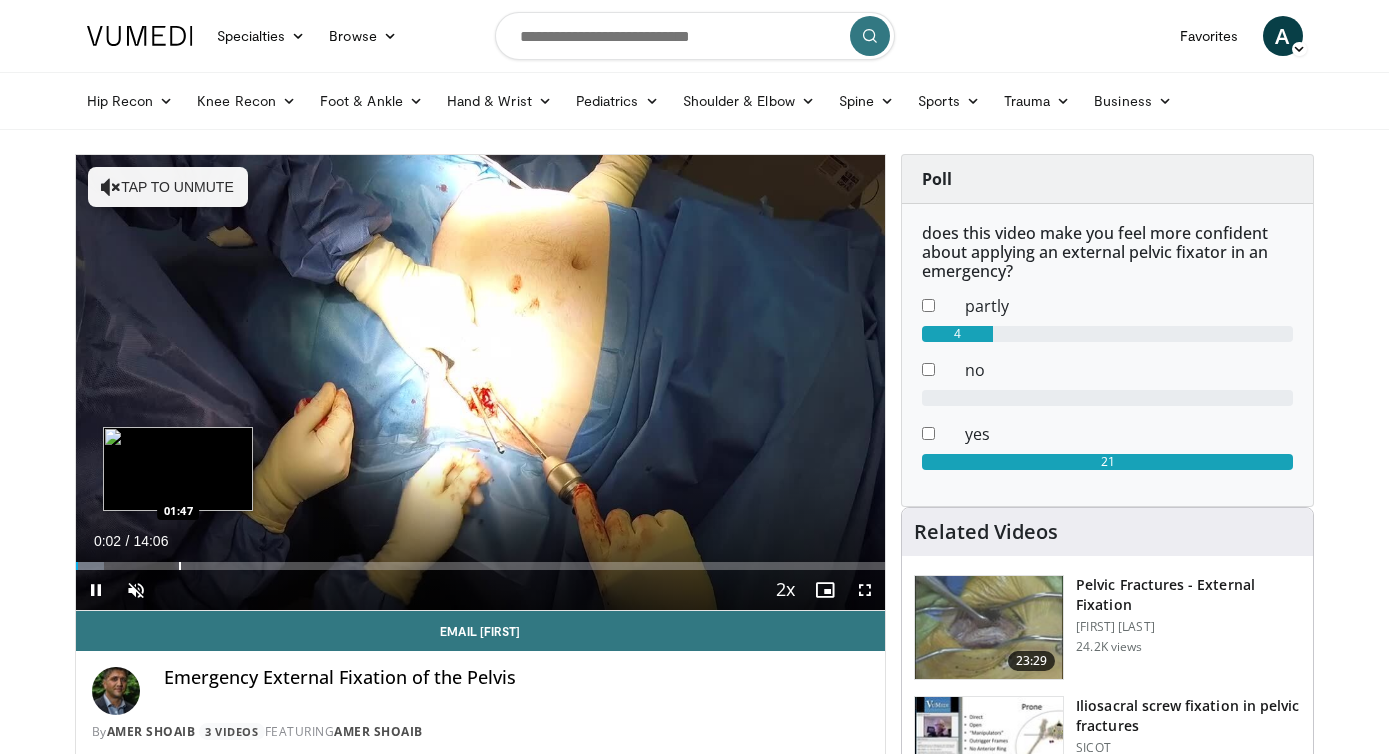 click at bounding box center [180, 566] 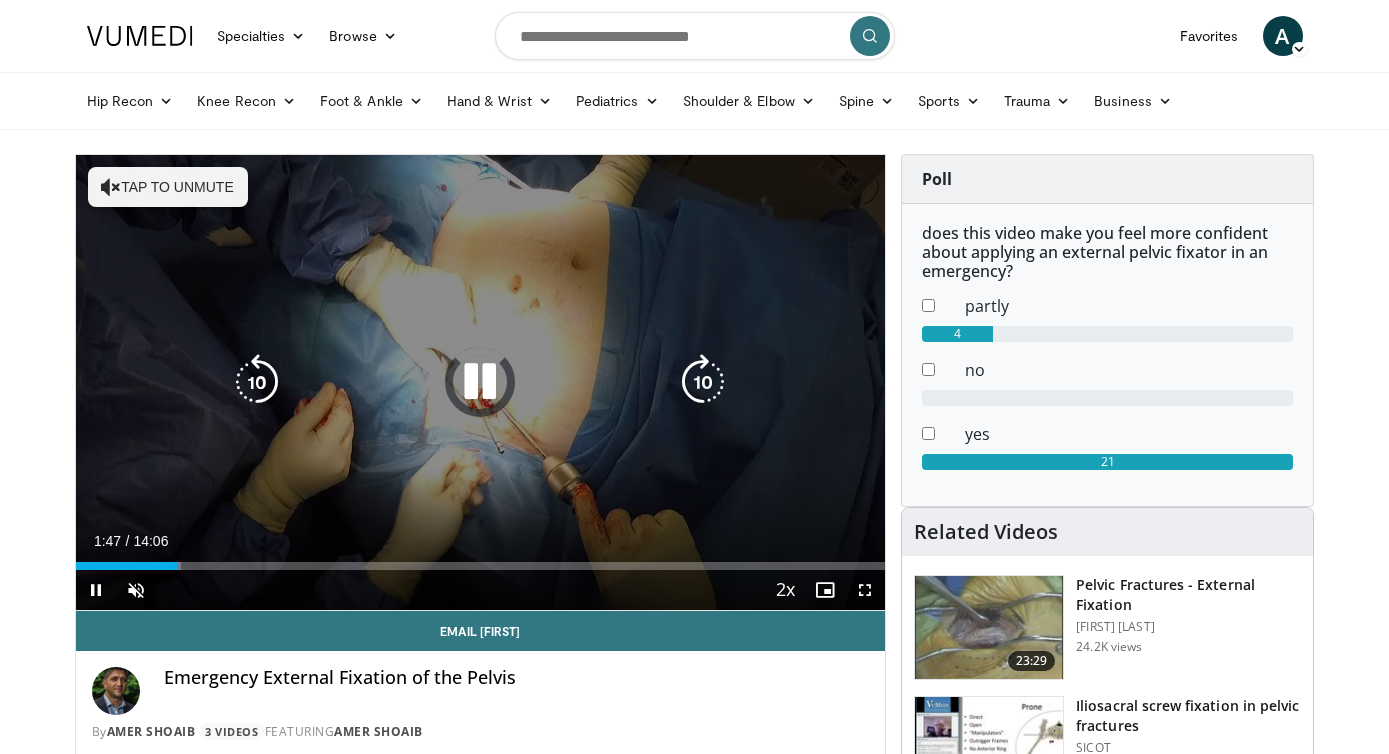 click on "Tap to unmute" at bounding box center (168, 187) 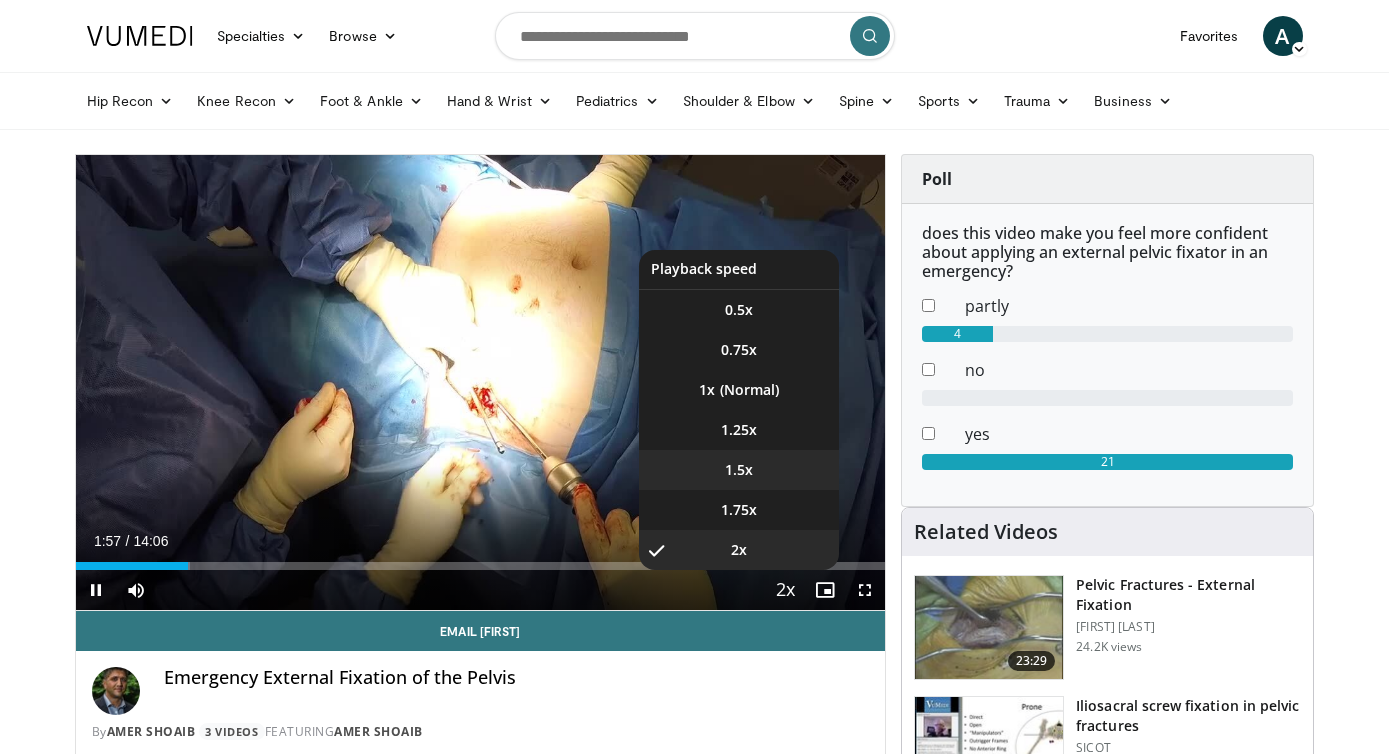 click on "1.5x" at bounding box center (739, 470) 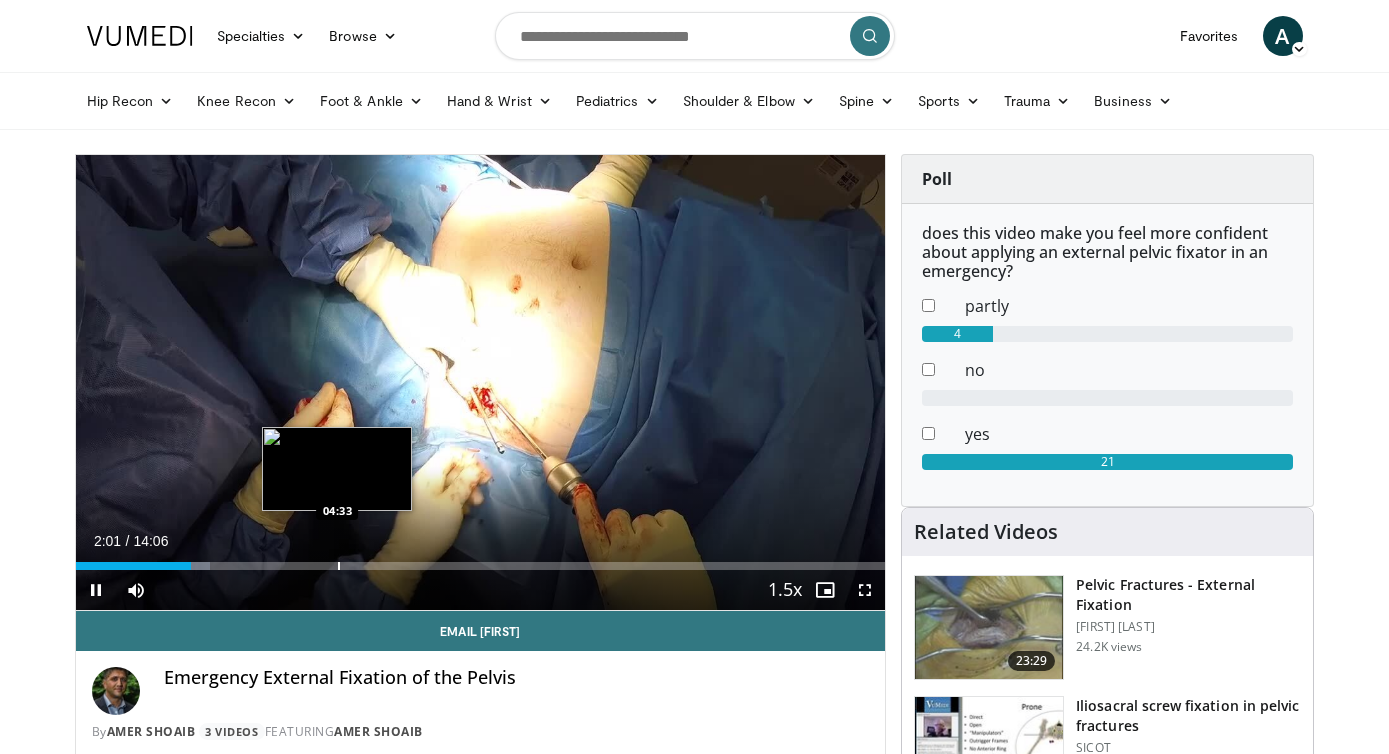 click at bounding box center (339, 566) 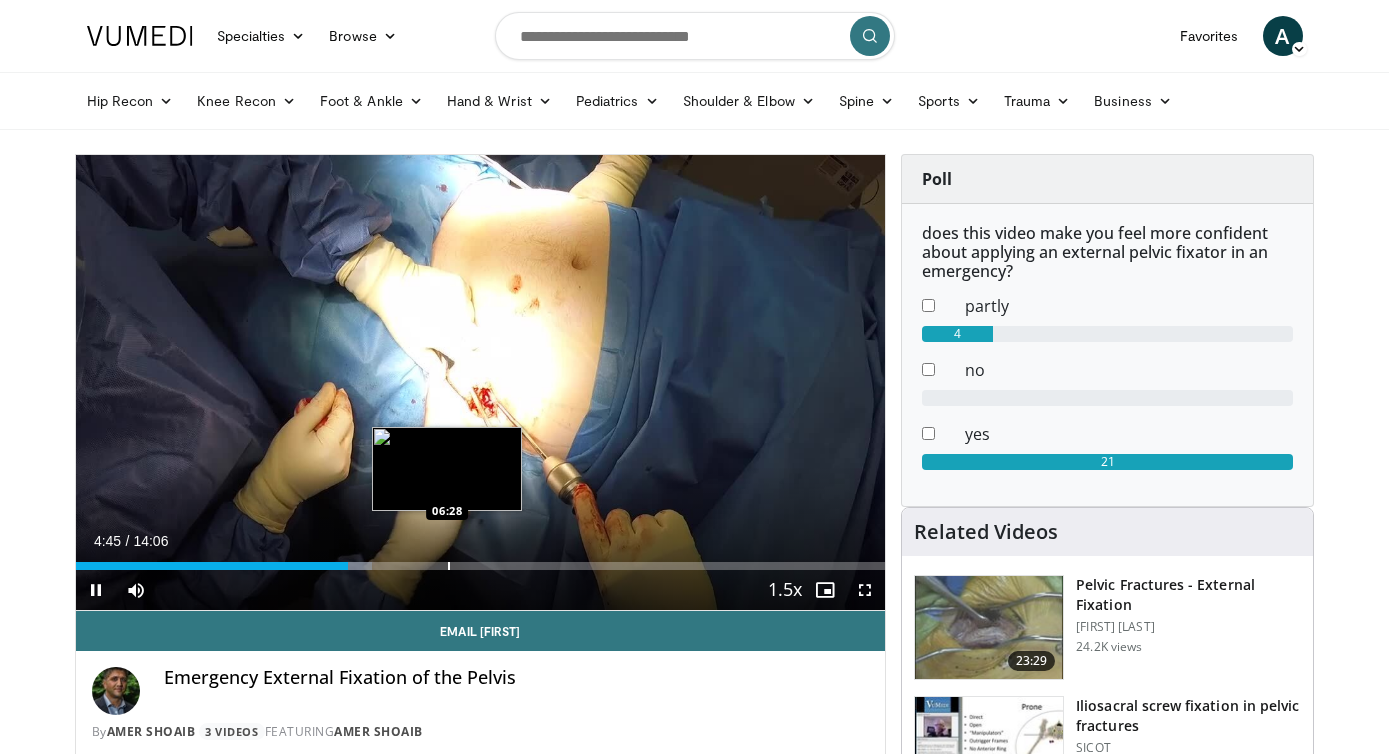 click at bounding box center (449, 566) 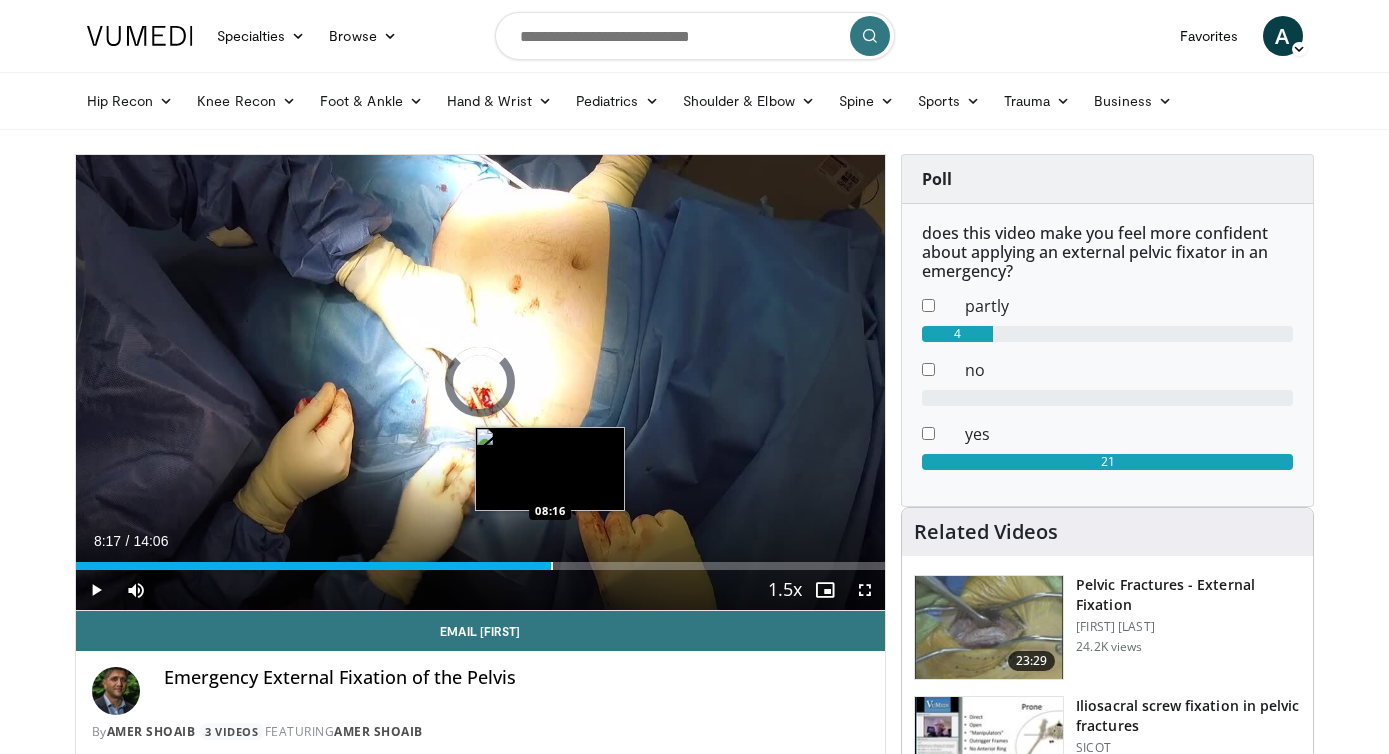 click at bounding box center (552, 566) 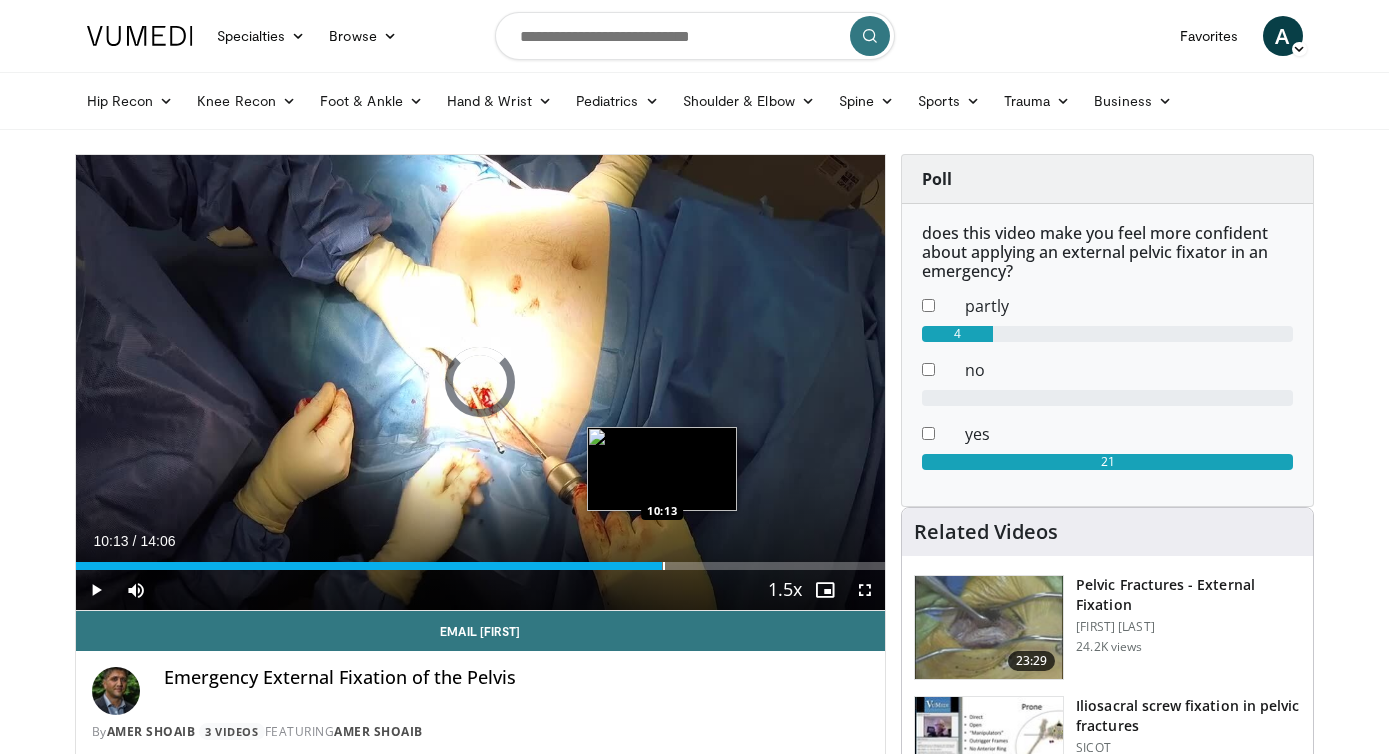 click on "Loaded :  0.00% 10:13 10:13" at bounding box center [481, 560] 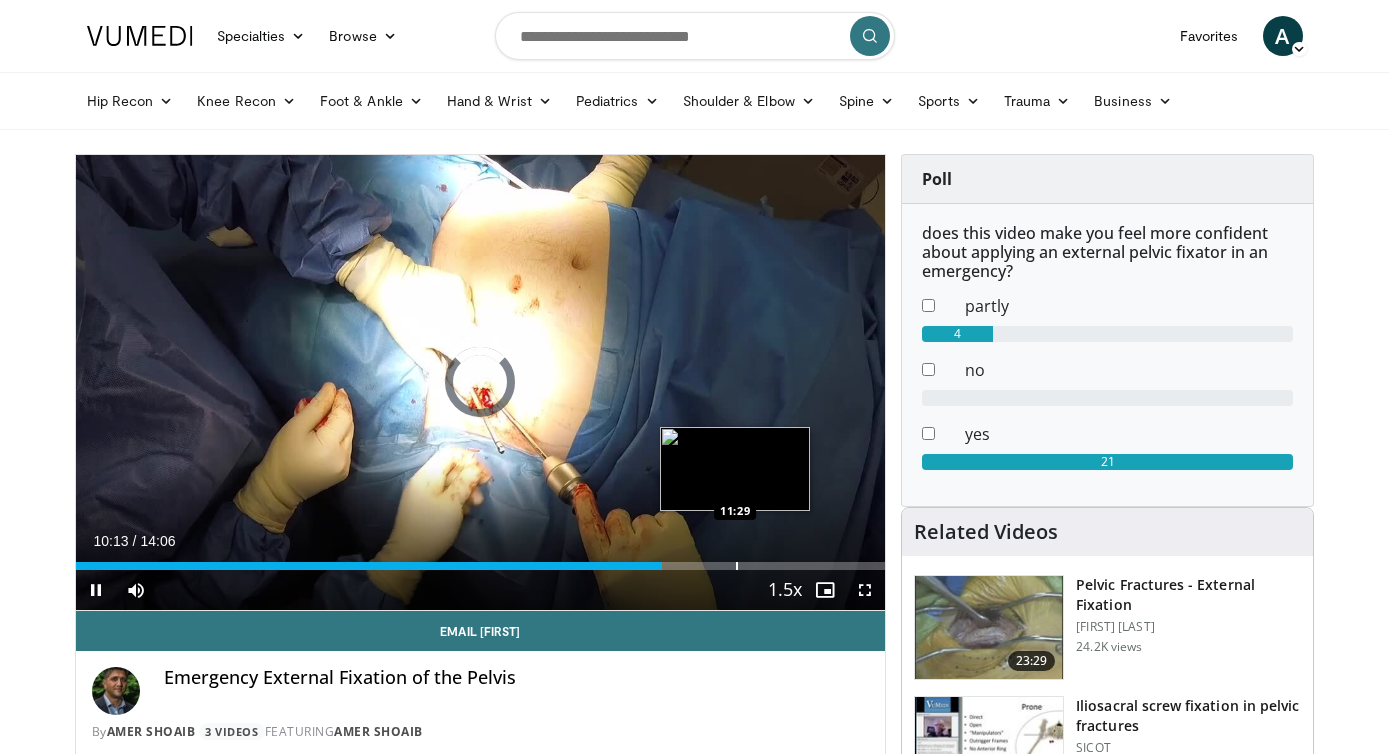 click at bounding box center (737, 566) 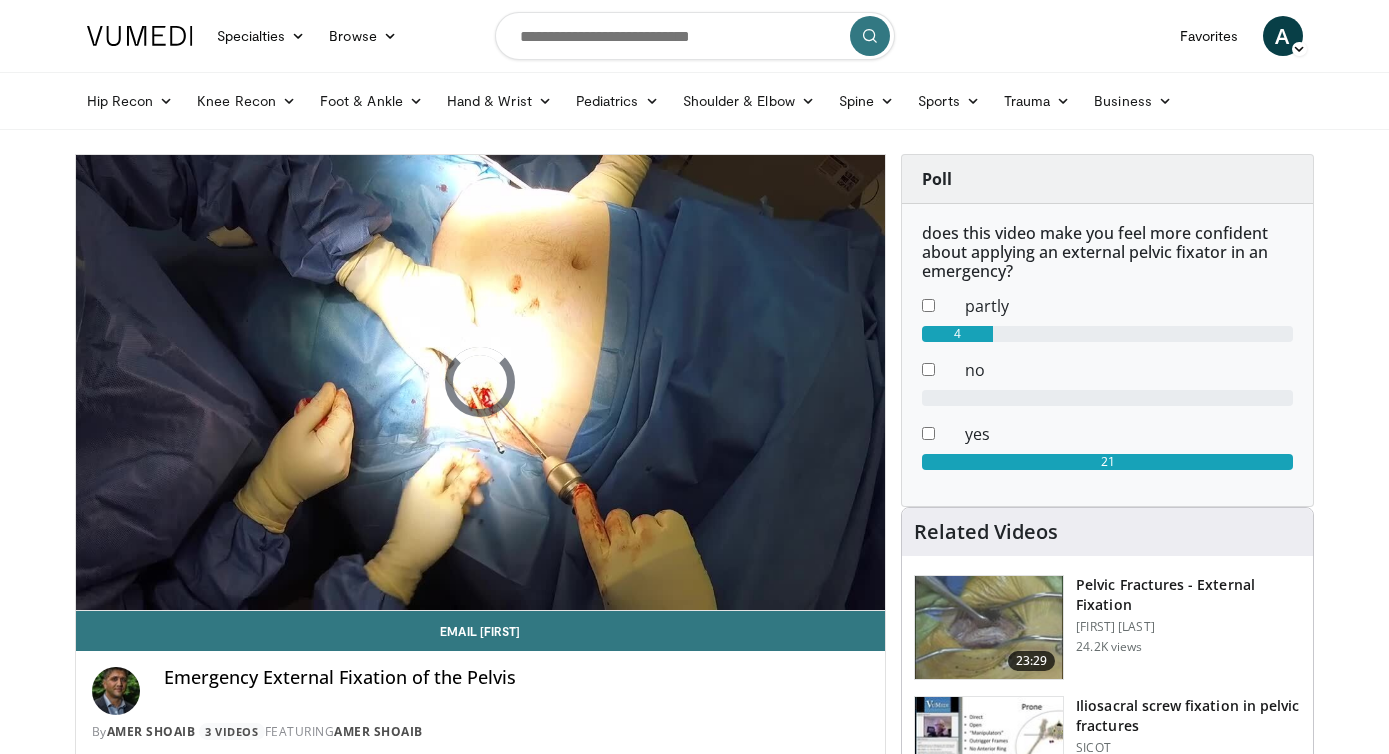 click at bounding box center [989, 628] 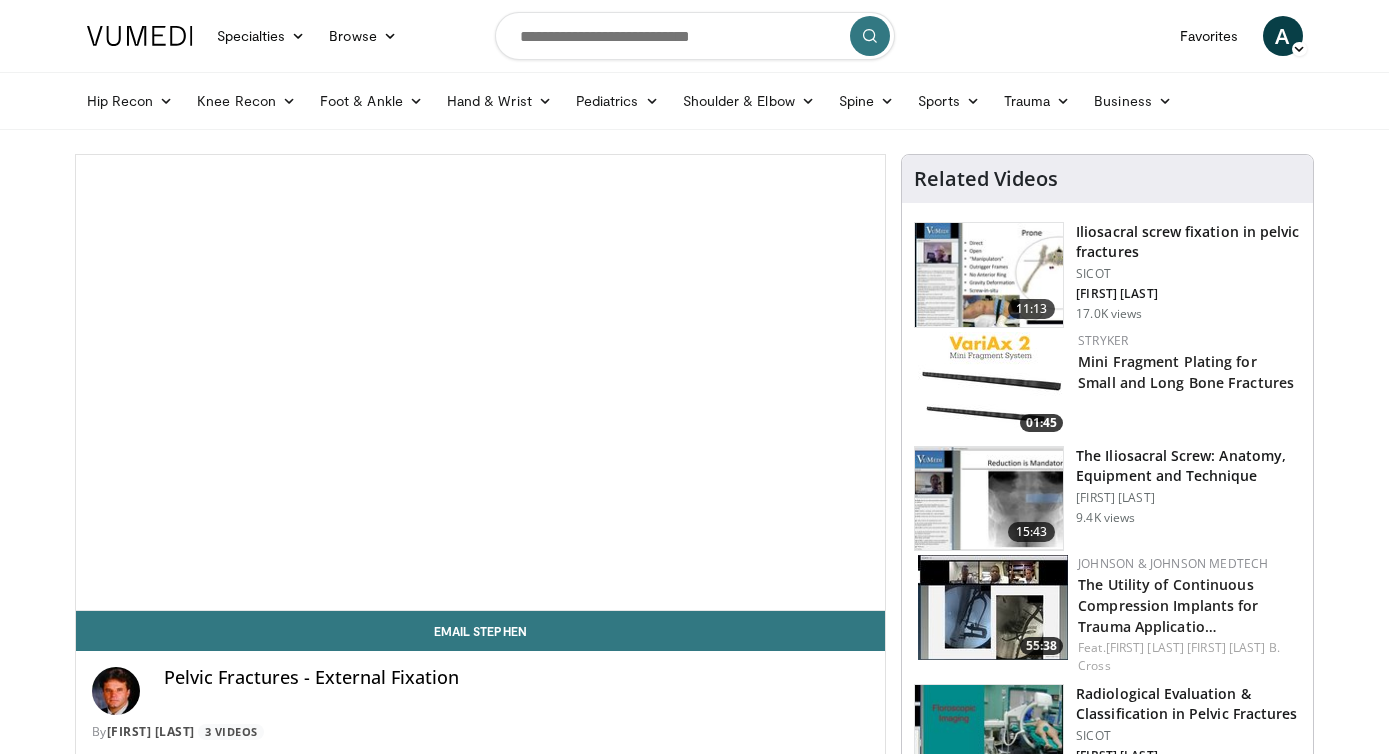 scroll, scrollTop: 0, scrollLeft: 0, axis: both 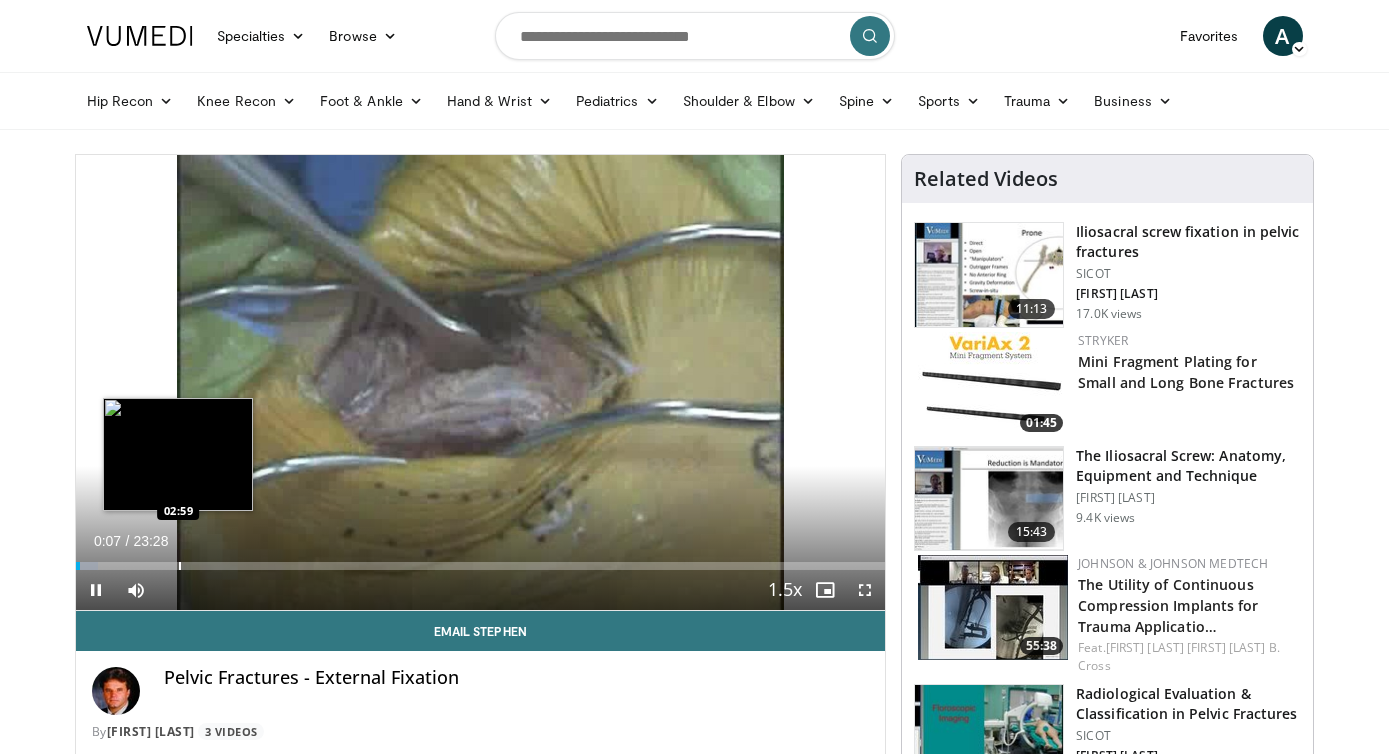 click on "Loaded :  2.84% 00:07 02:59" at bounding box center [481, 560] 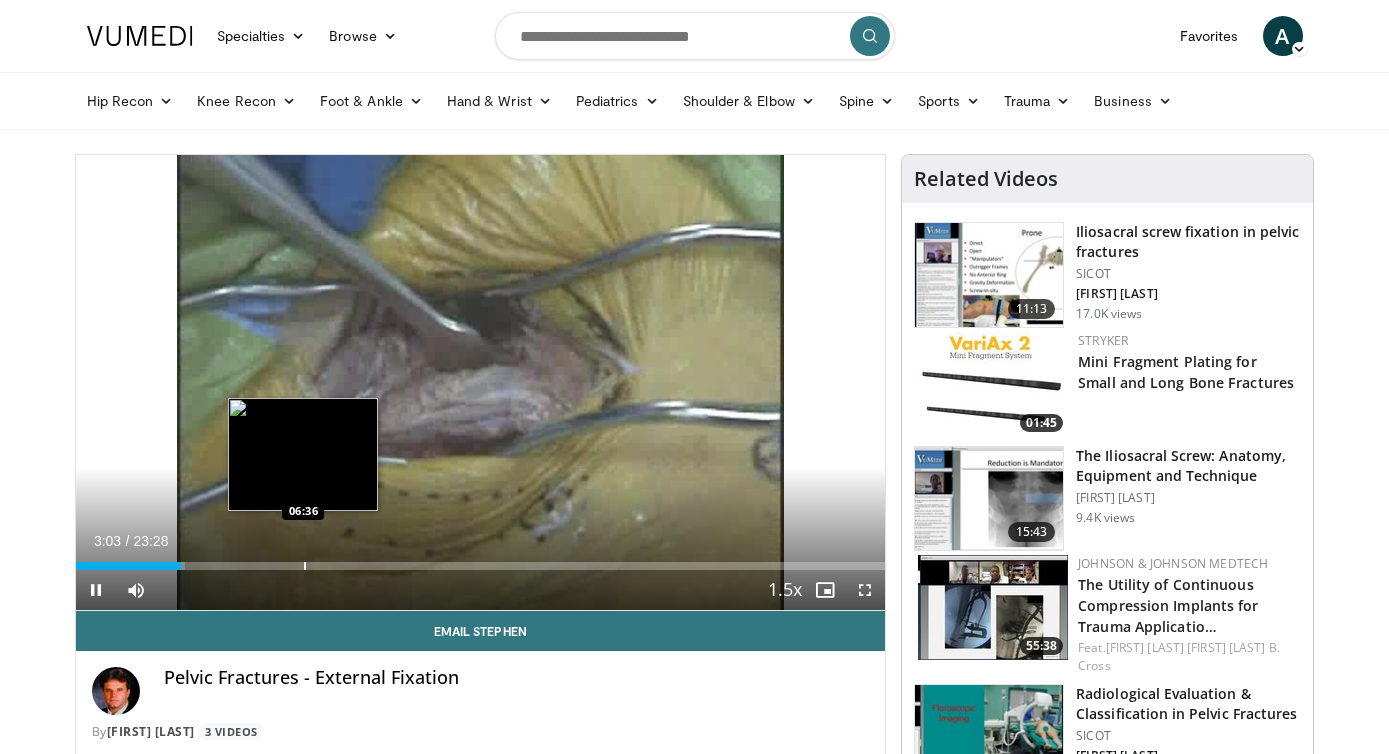 click on "Loaded :  13.51% 03:03 06:36" at bounding box center [481, 560] 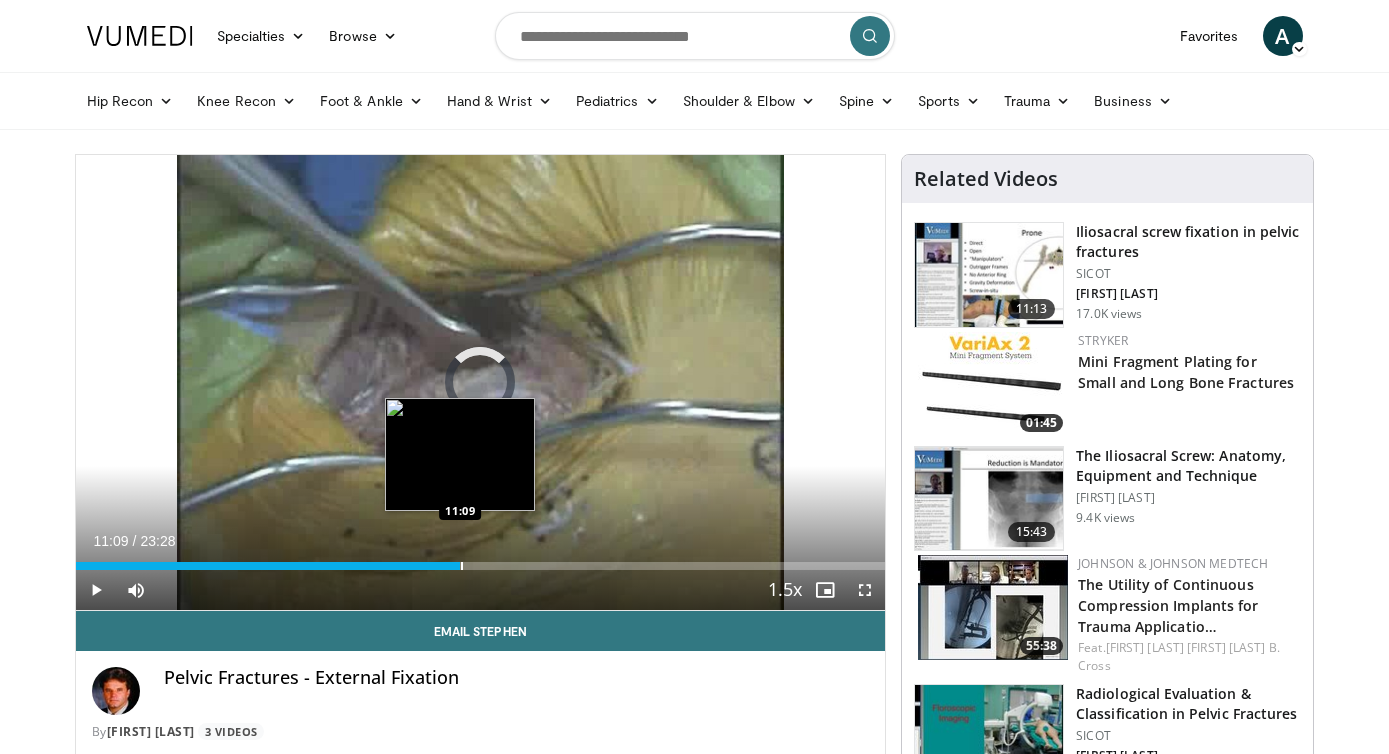 click at bounding box center [462, 566] 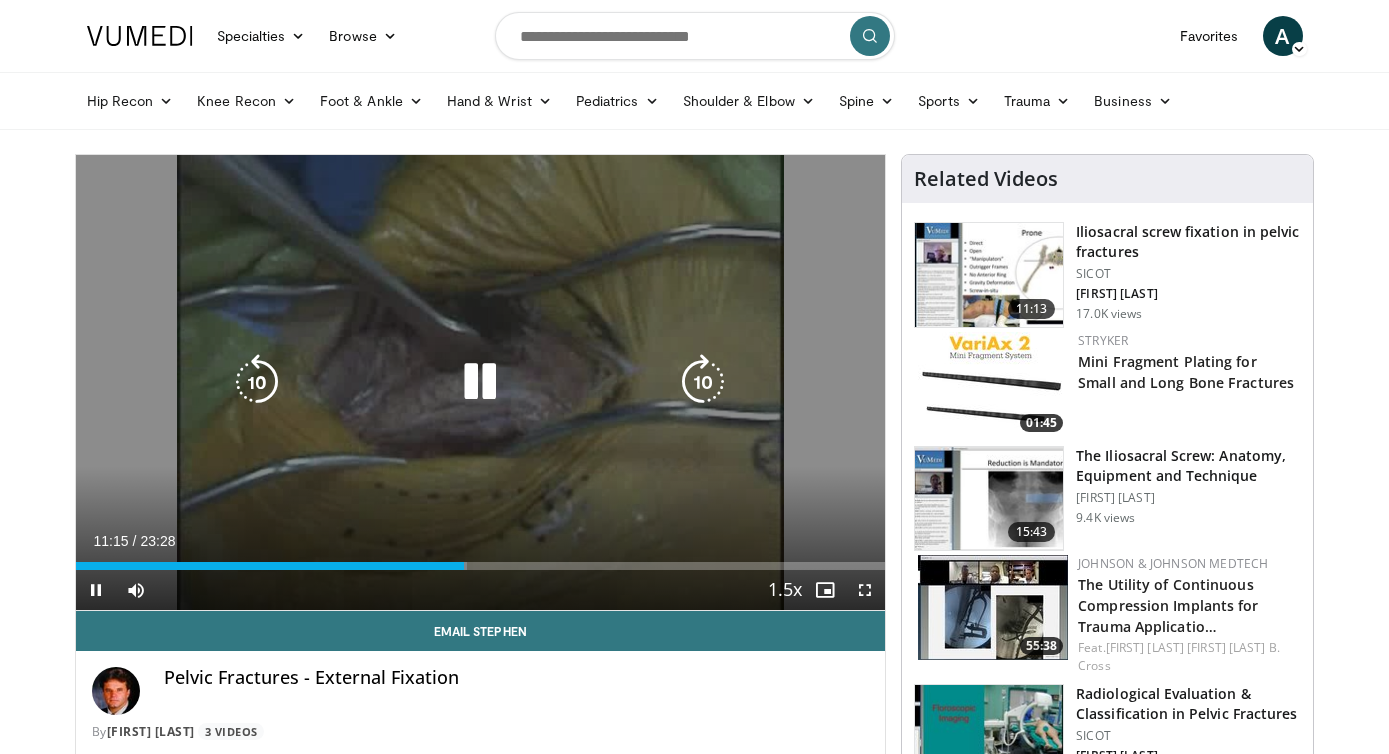 click at bounding box center [480, 382] 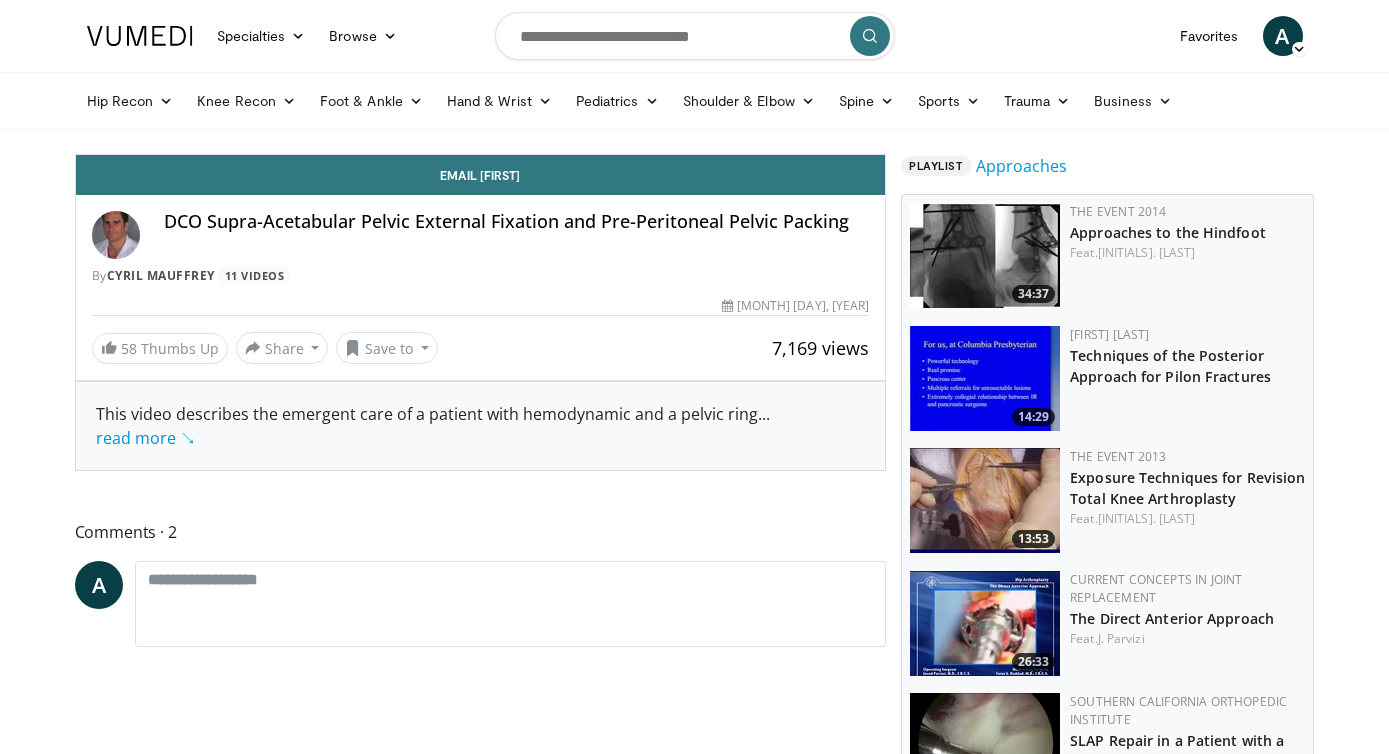 scroll, scrollTop: 0, scrollLeft: 0, axis: both 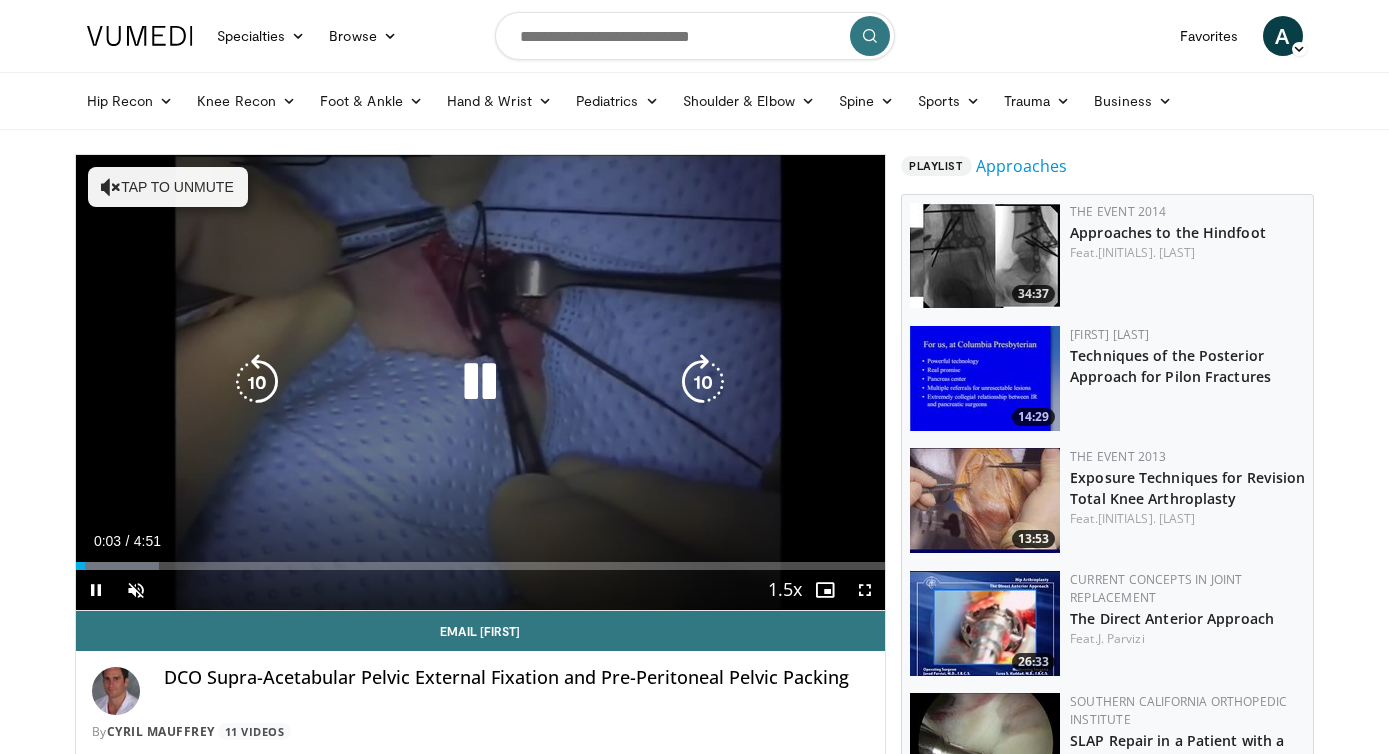 click on "10 seconds
Tap to unmute" at bounding box center [481, 382] 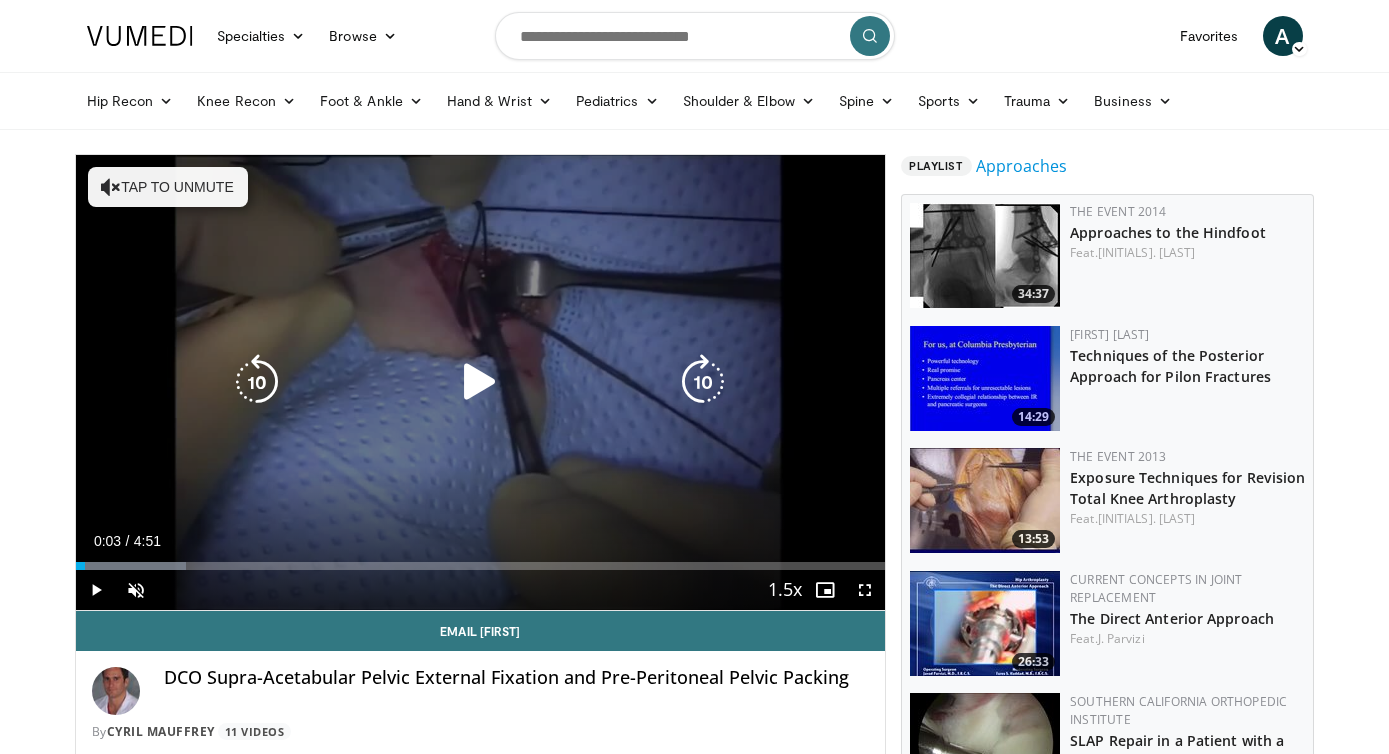 click on "Tap to unmute" at bounding box center [168, 187] 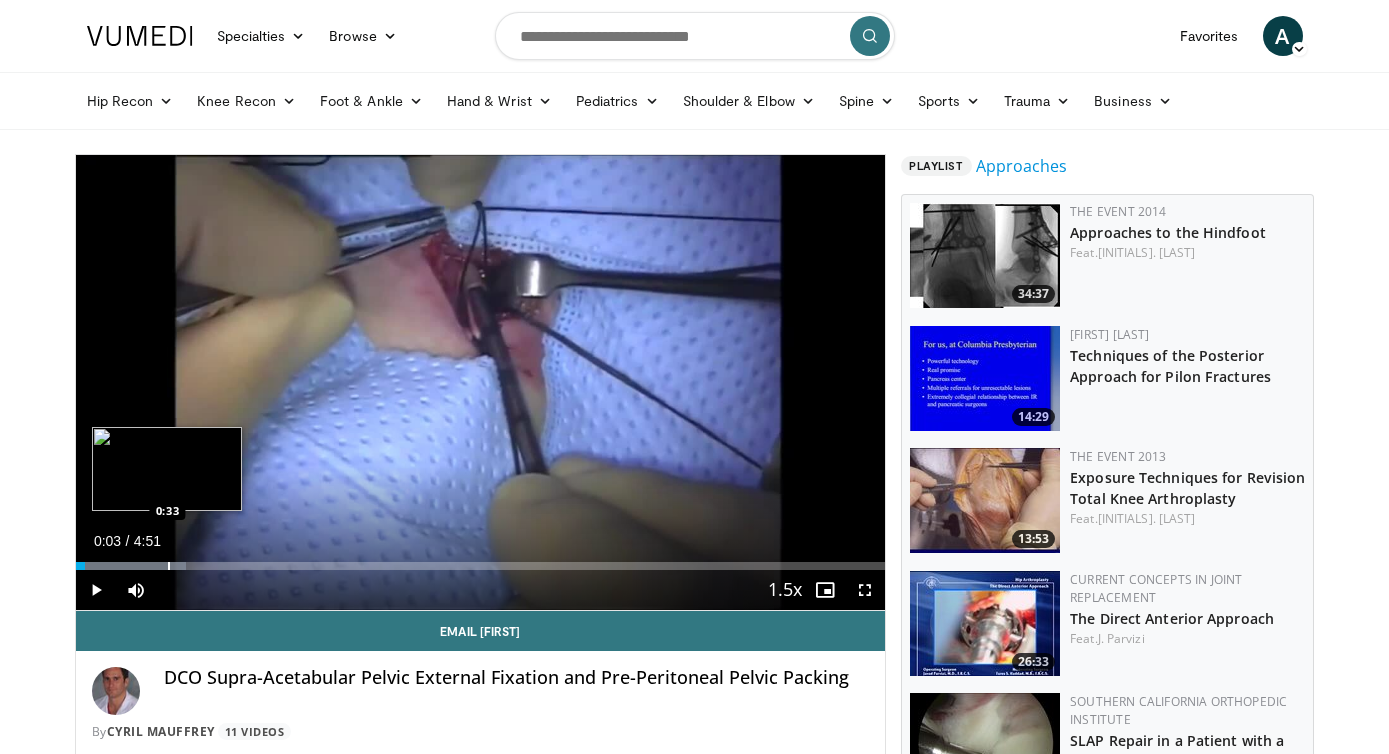 click on "Loaded :  13.61% 0:03 0:33" at bounding box center [481, 560] 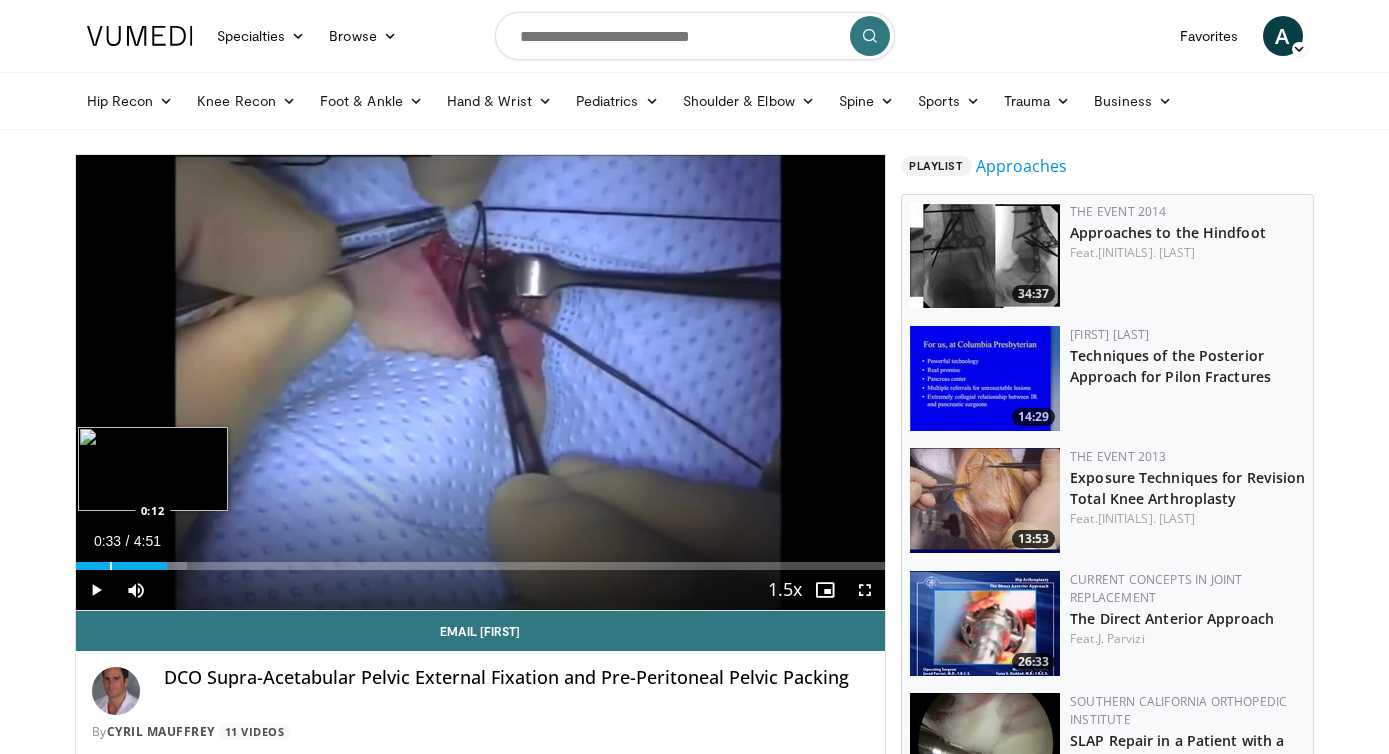 click on "Loaded :  13.76% 0:33 0:12" at bounding box center (481, 560) 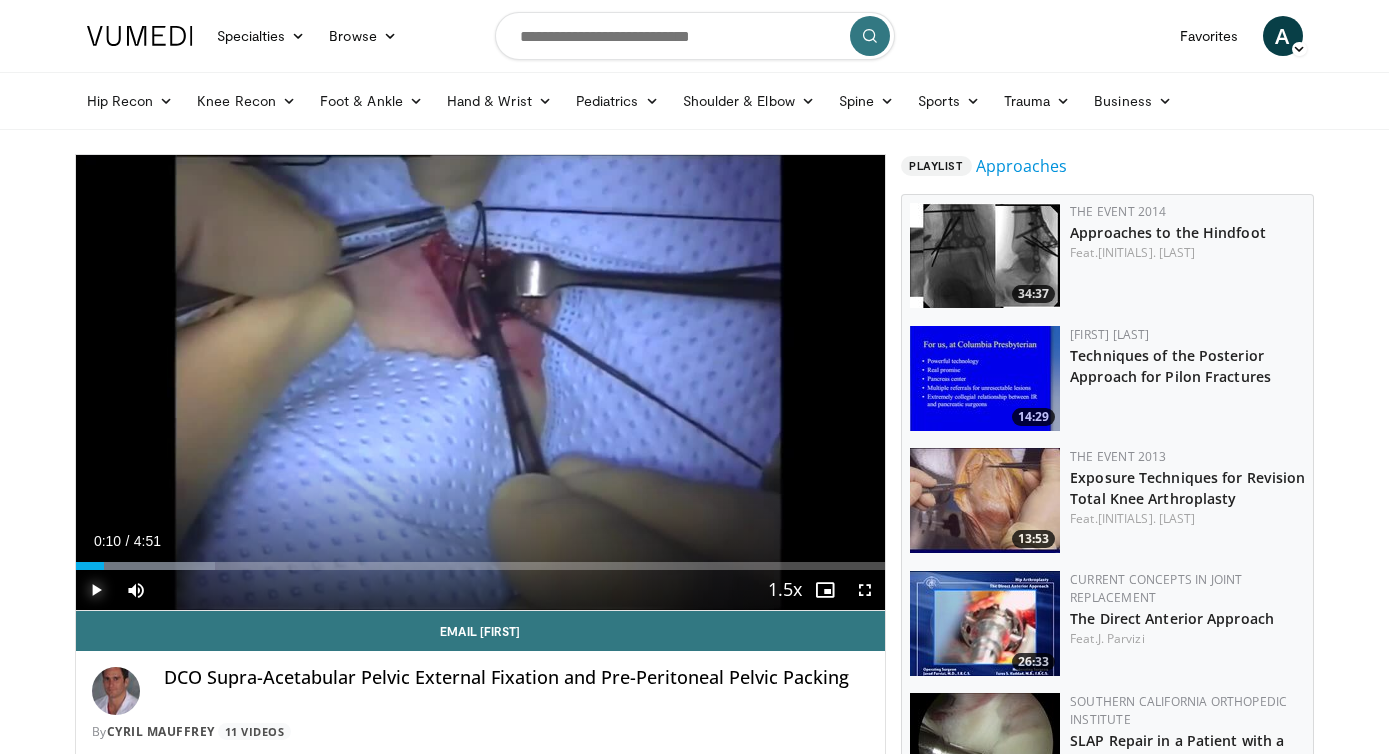 click at bounding box center (96, 590) 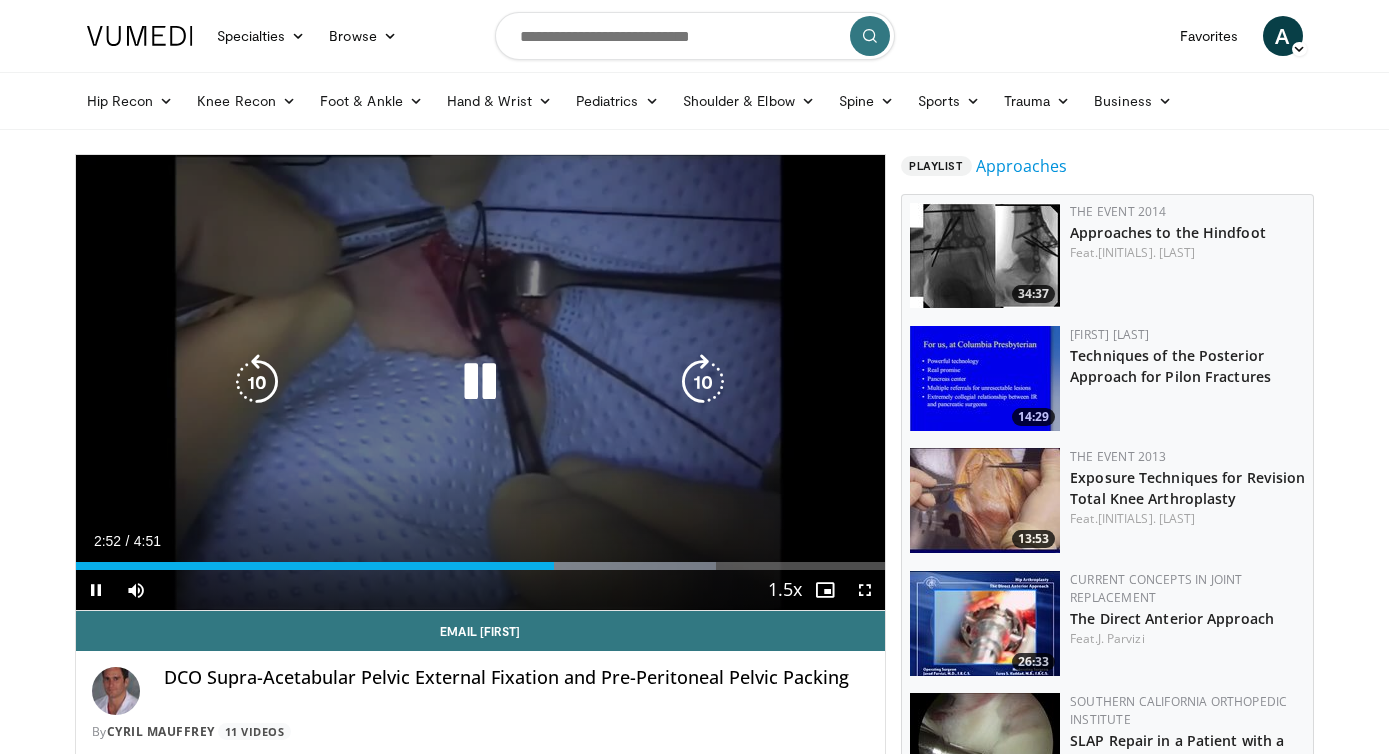 click at bounding box center (480, 382) 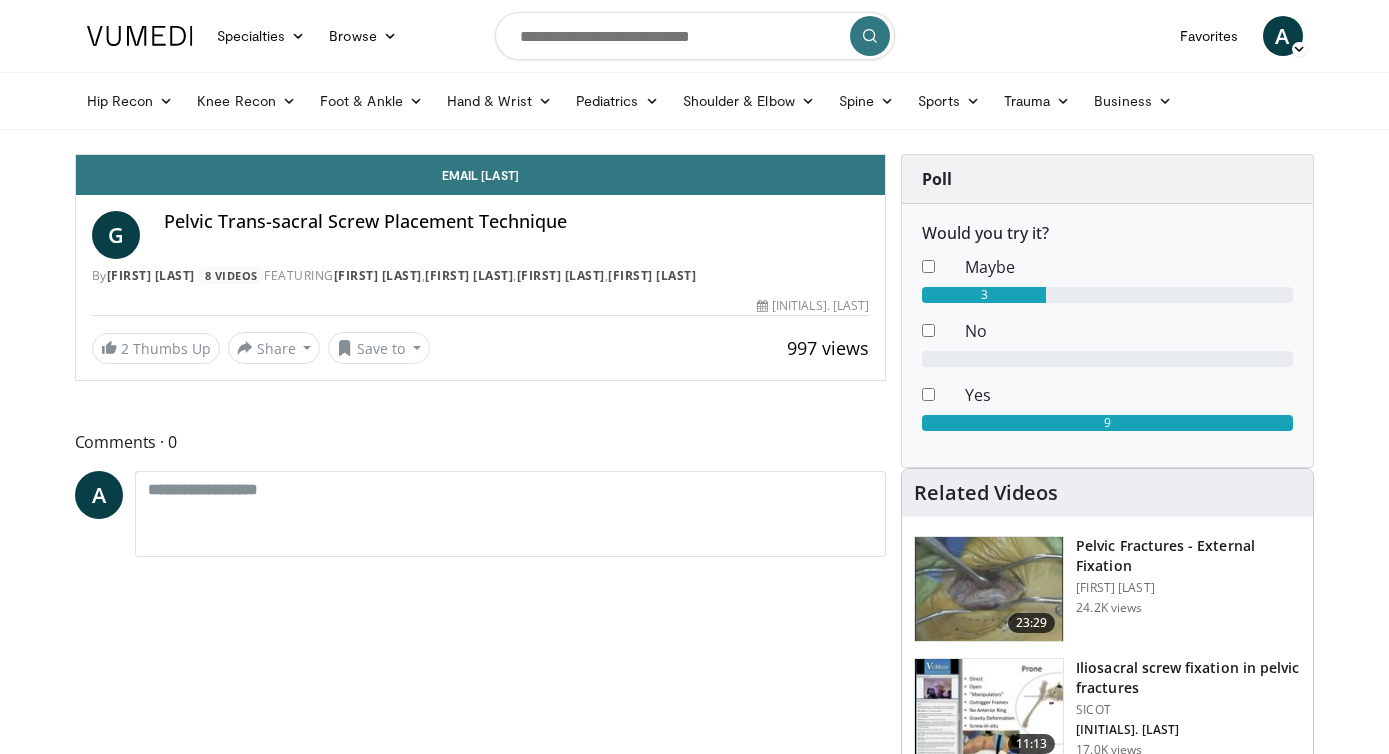 scroll, scrollTop: 0, scrollLeft: 0, axis: both 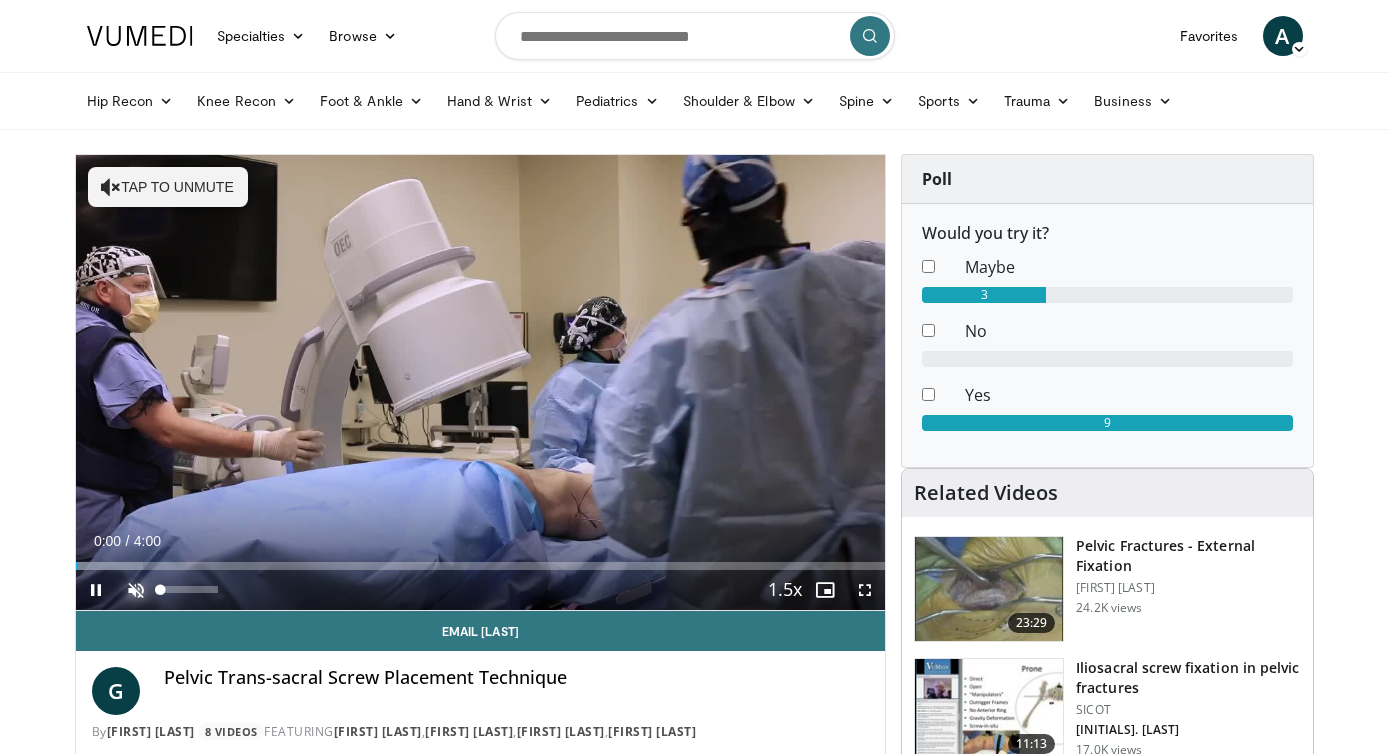 click at bounding box center (136, 590) 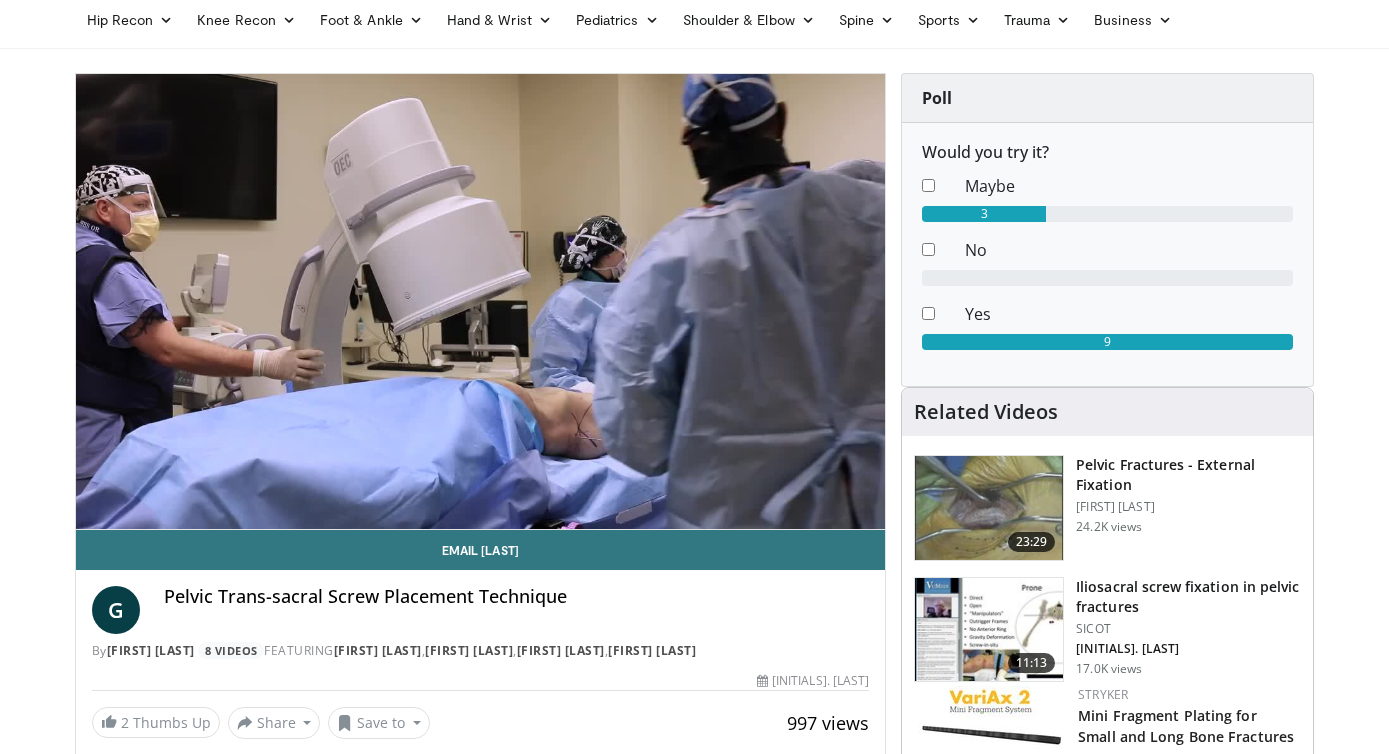 scroll, scrollTop: 80, scrollLeft: 0, axis: vertical 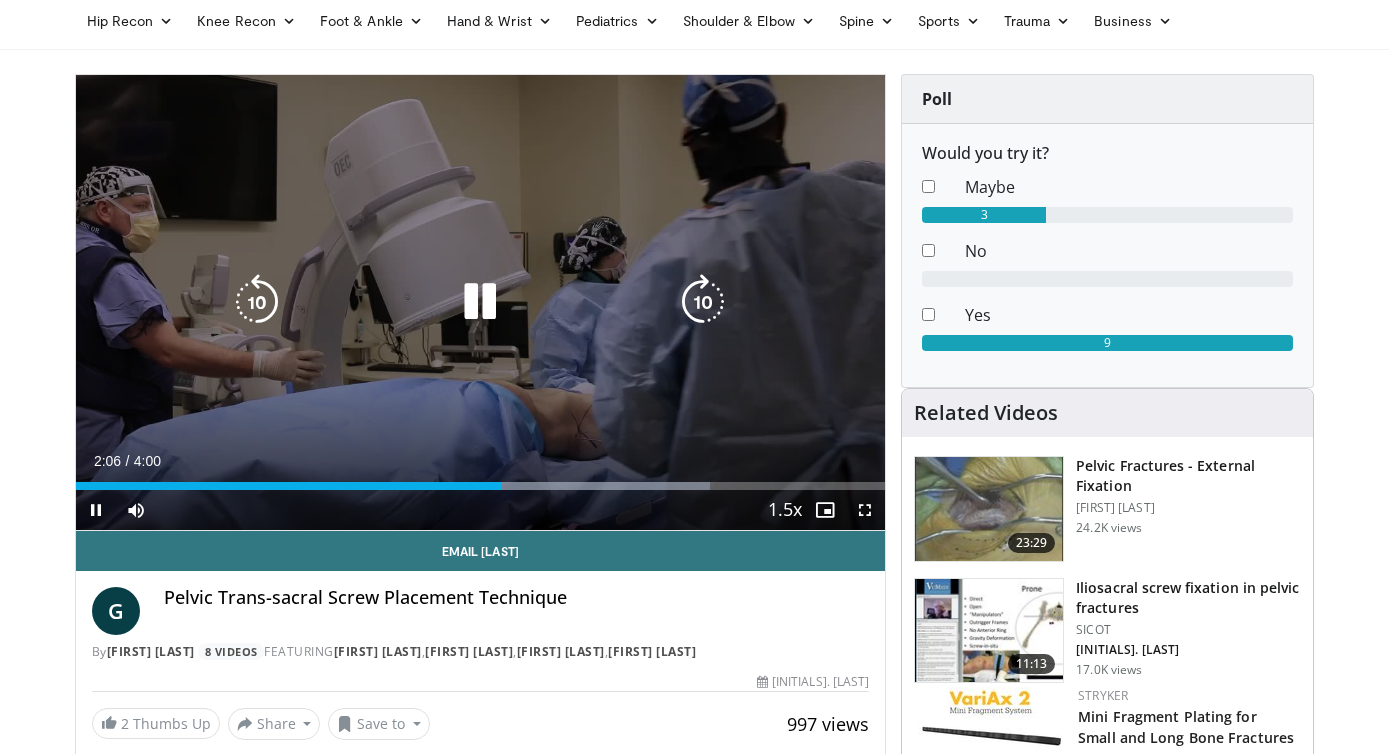 click at bounding box center (480, 302) 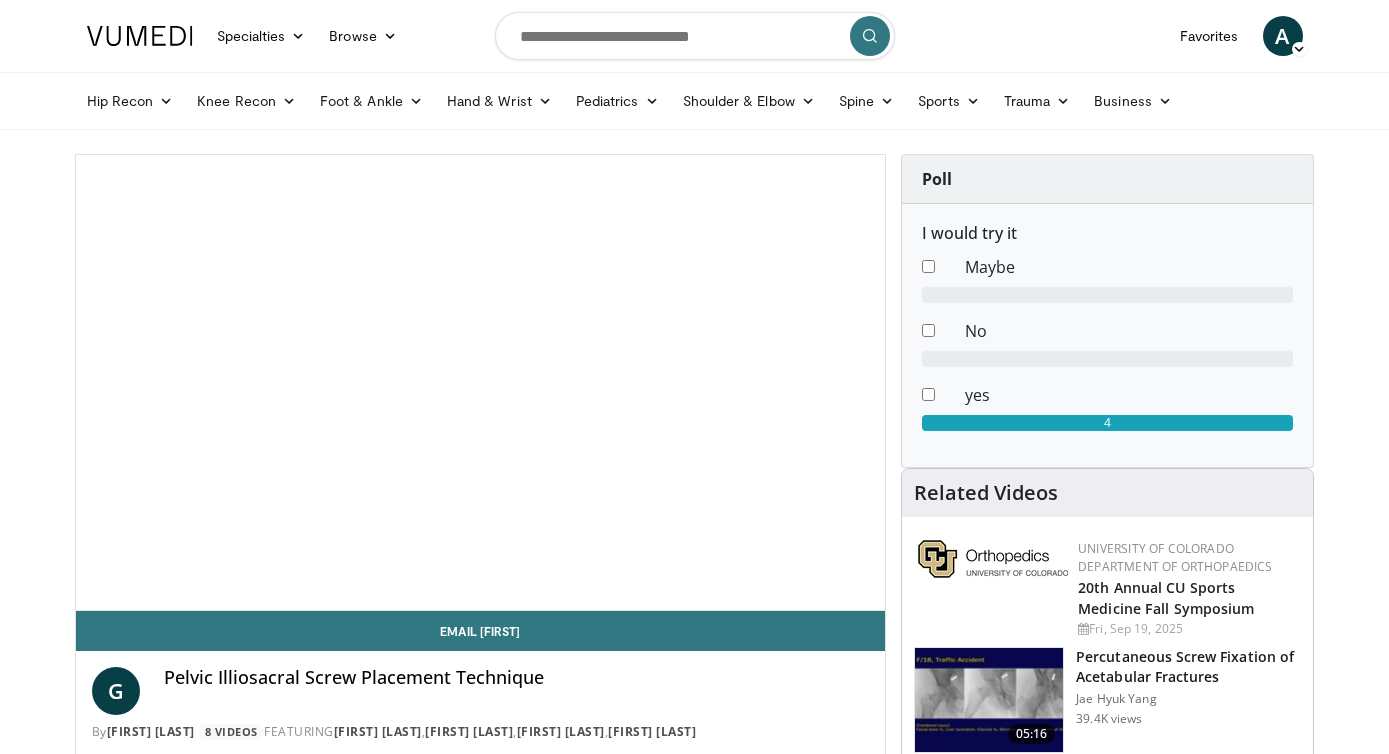 scroll, scrollTop: 0, scrollLeft: 0, axis: both 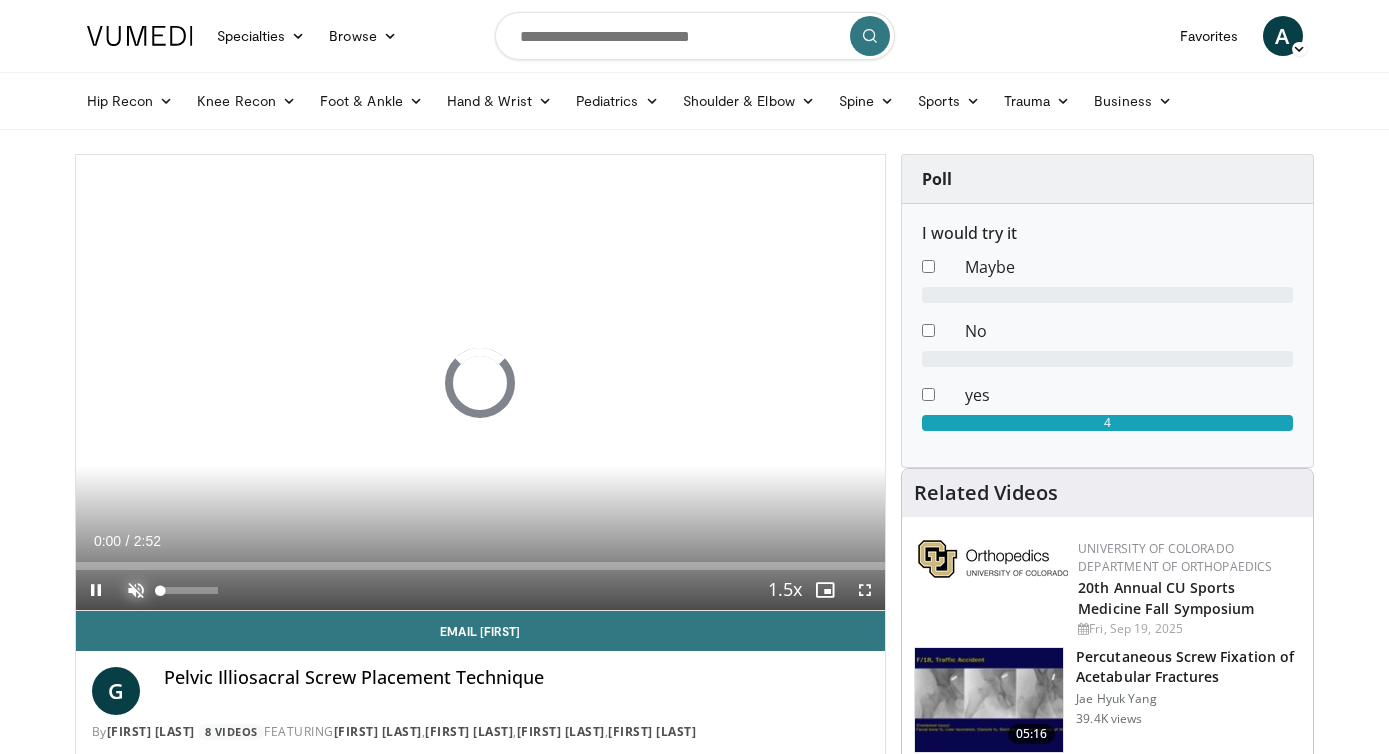 click at bounding box center (136, 590) 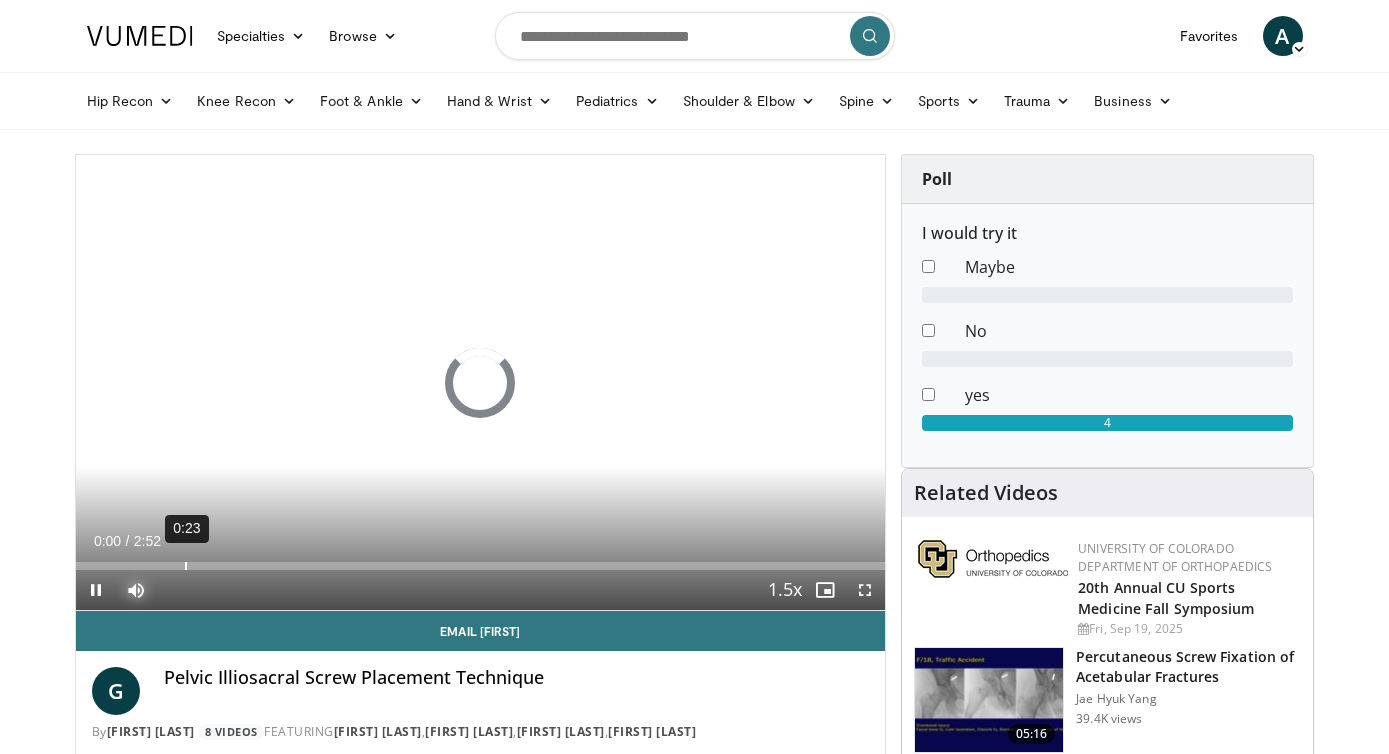 click on "Loaded :  0.00% 0:23 0:00" at bounding box center (481, 560) 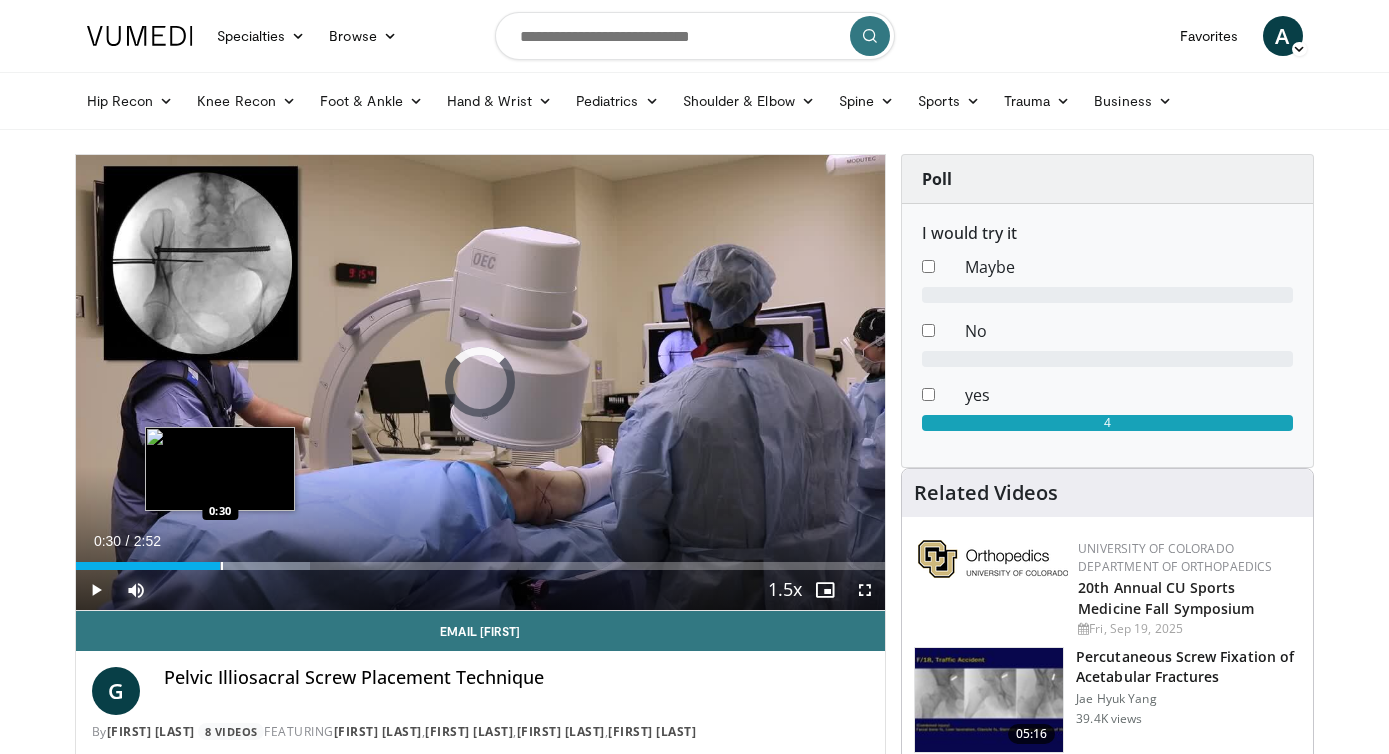 click at bounding box center (222, 566) 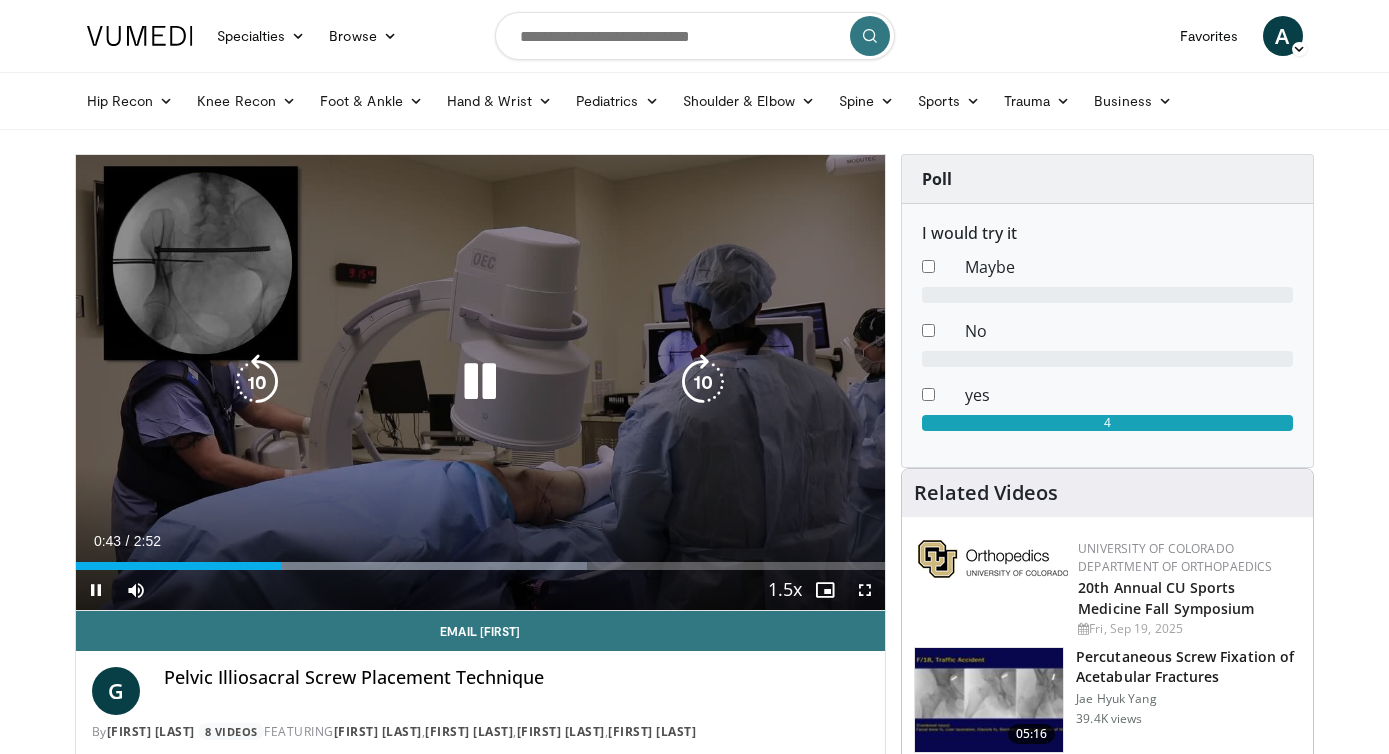 click at bounding box center [480, 382] 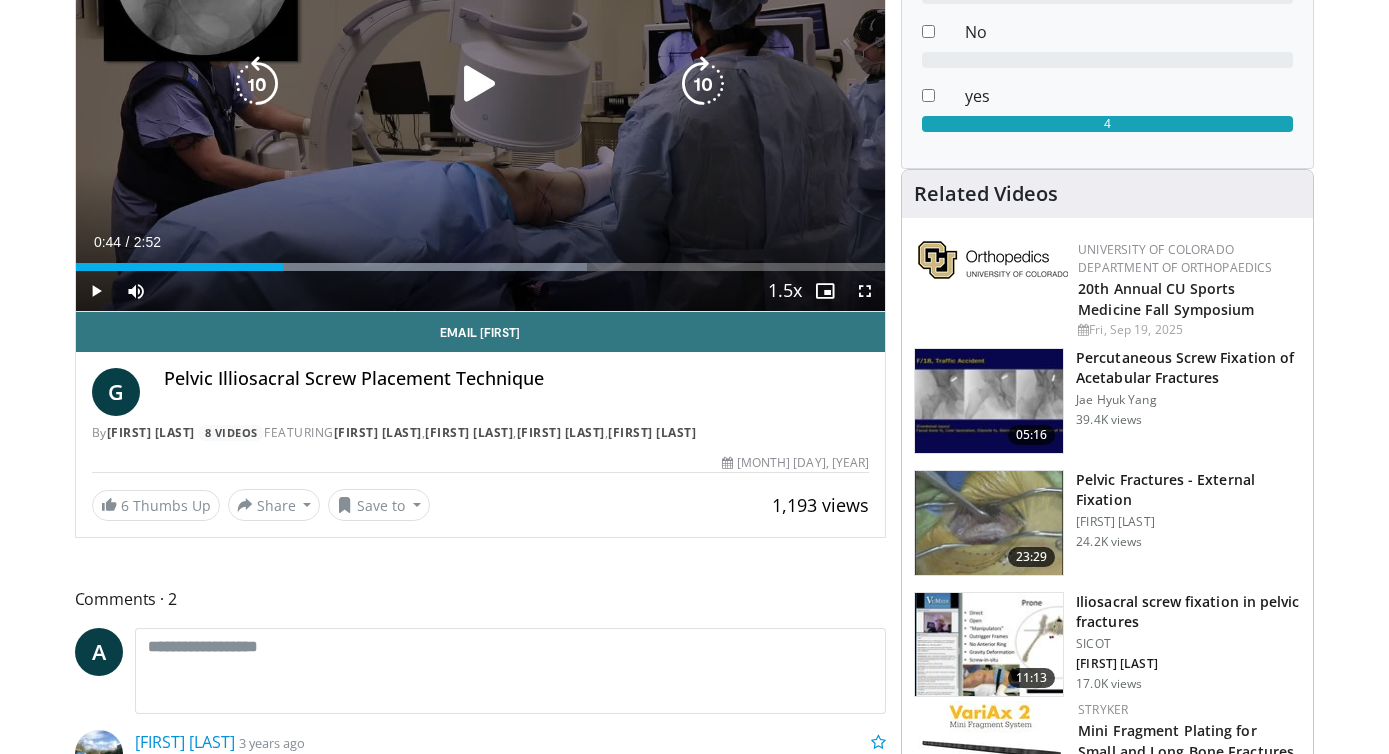 scroll, scrollTop: 0, scrollLeft: 0, axis: both 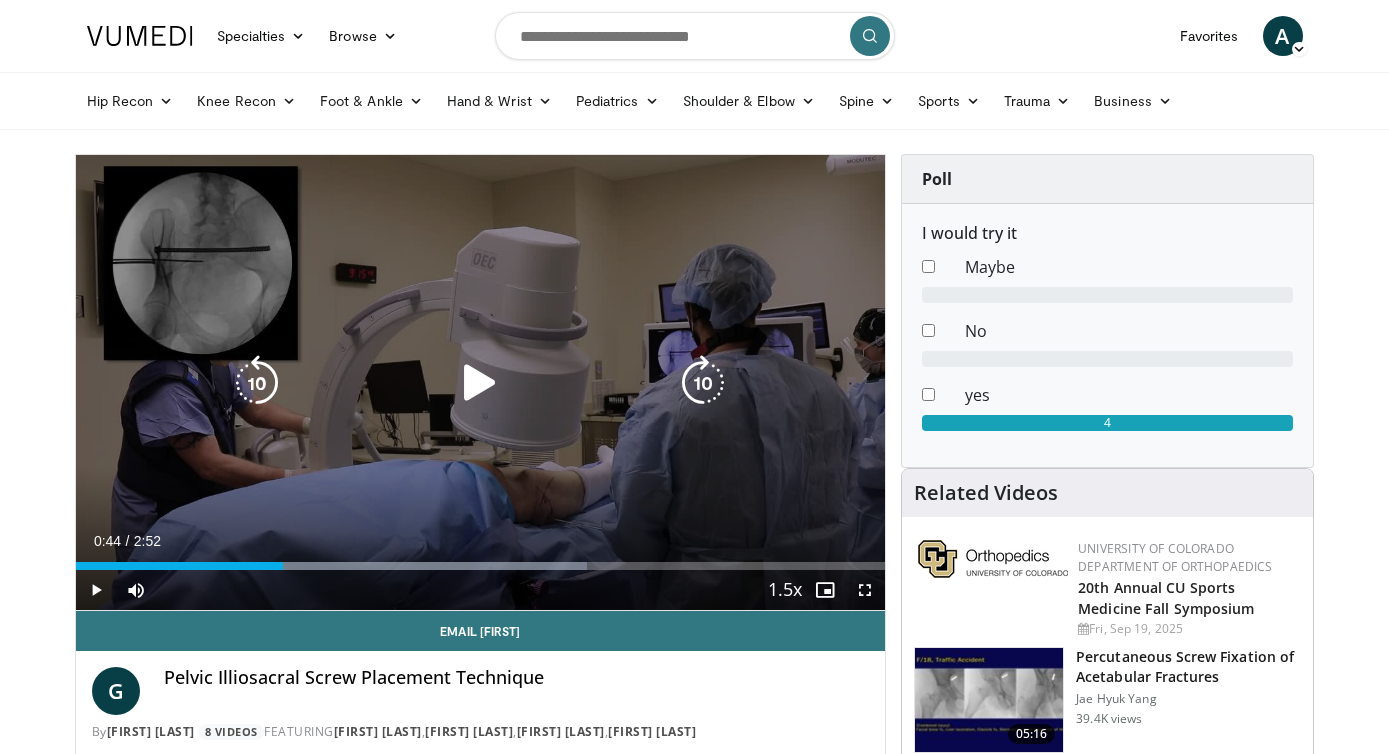click at bounding box center [480, 383] 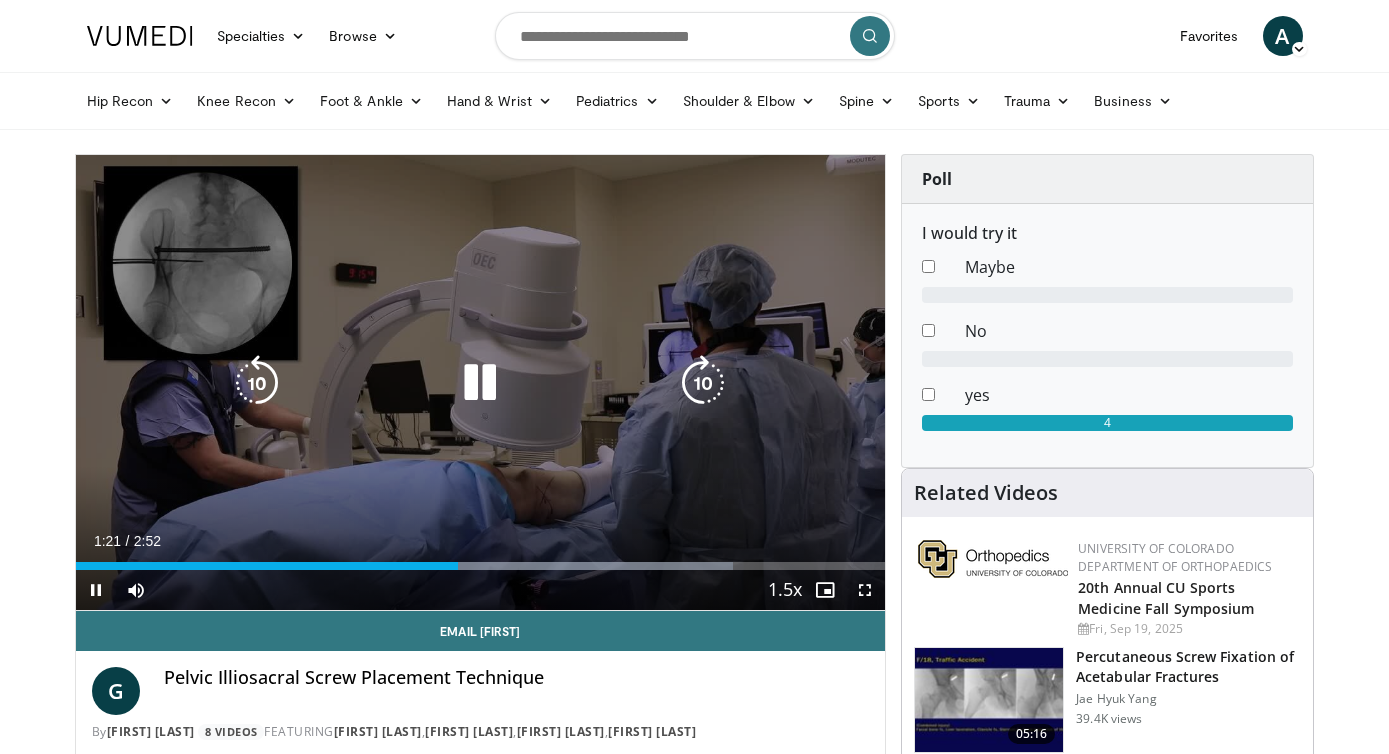 click at bounding box center (480, 383) 